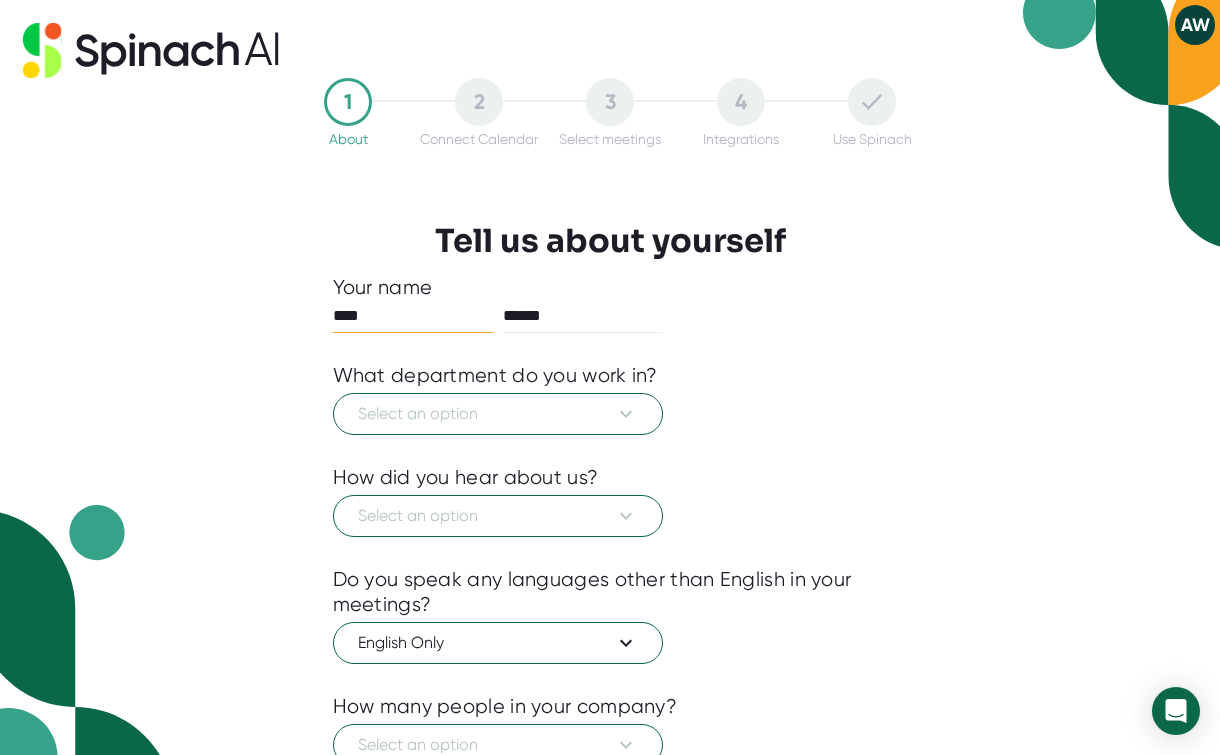 scroll, scrollTop: 0, scrollLeft: 0, axis: both 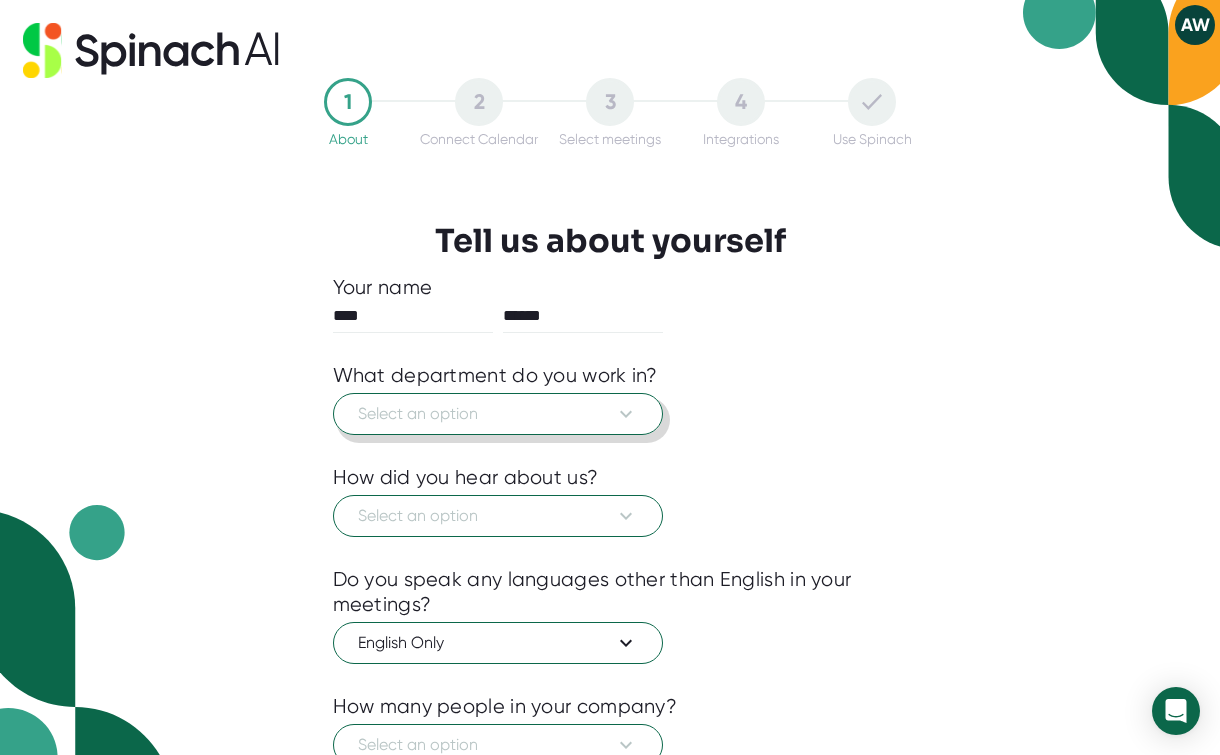 click 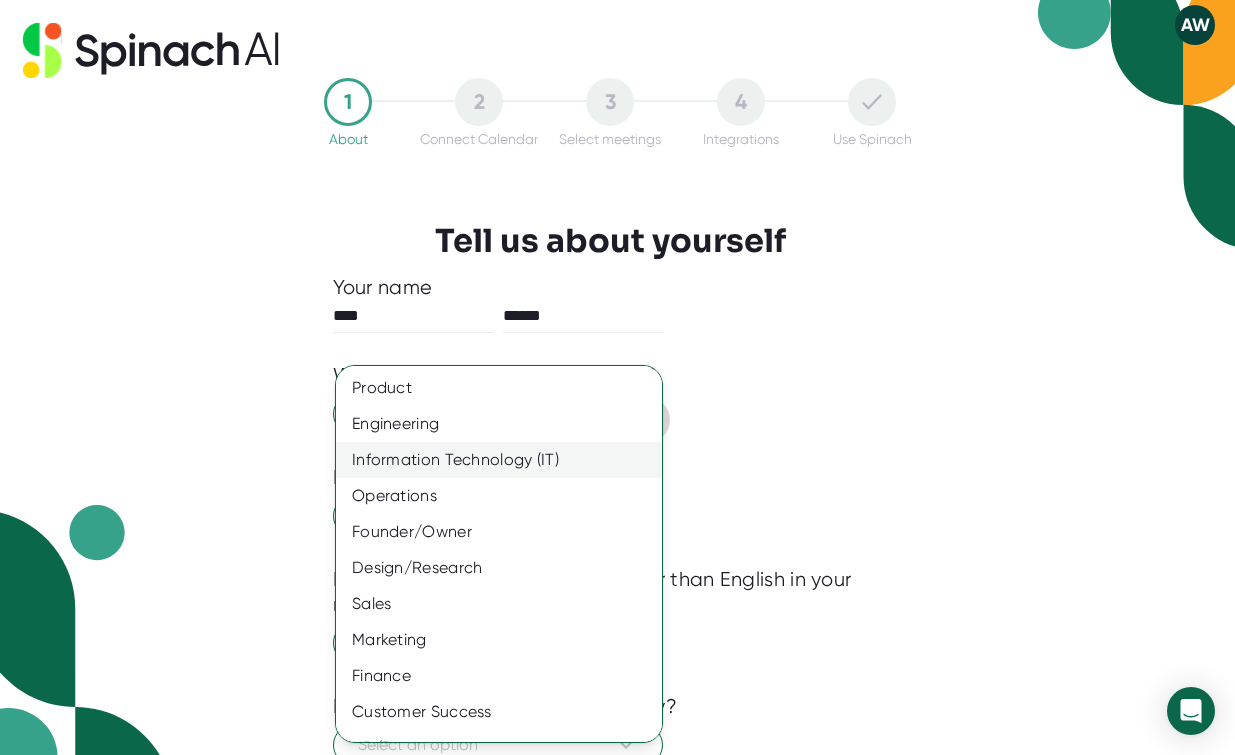 click on "Information Technology (IT)" at bounding box center (506, 460) 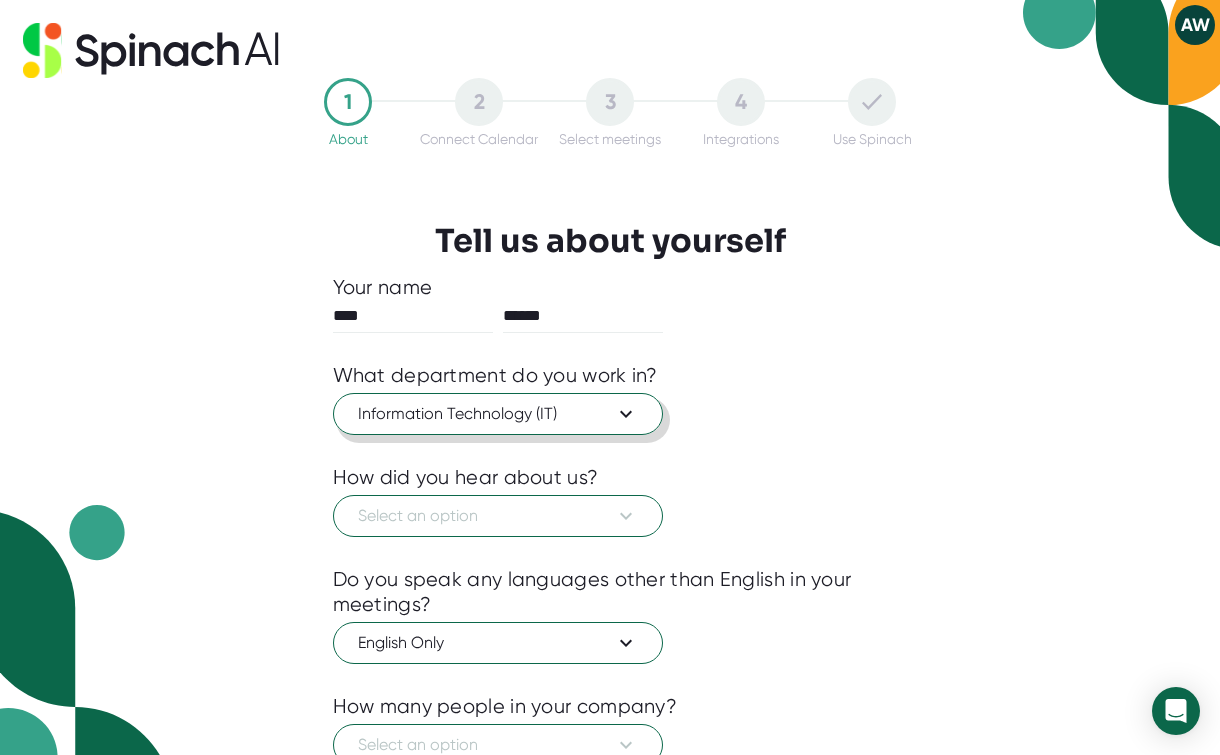 click 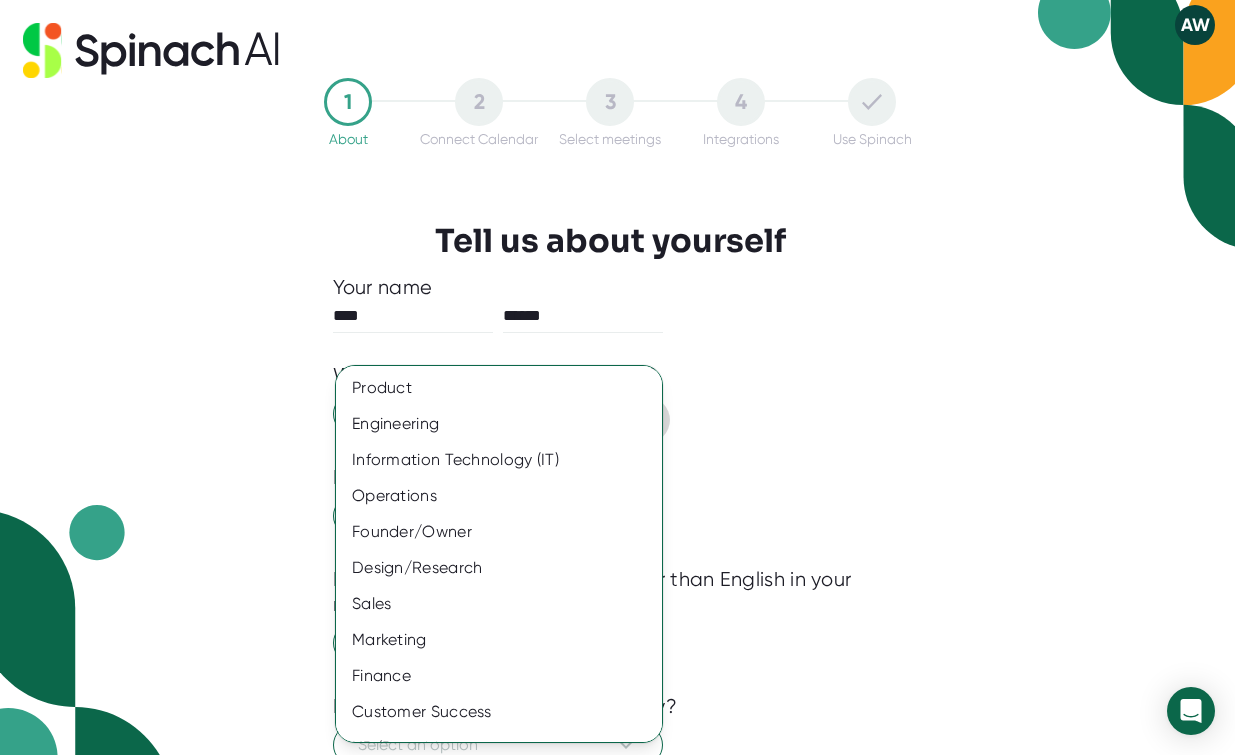 click on "Product" at bounding box center (506, 388) 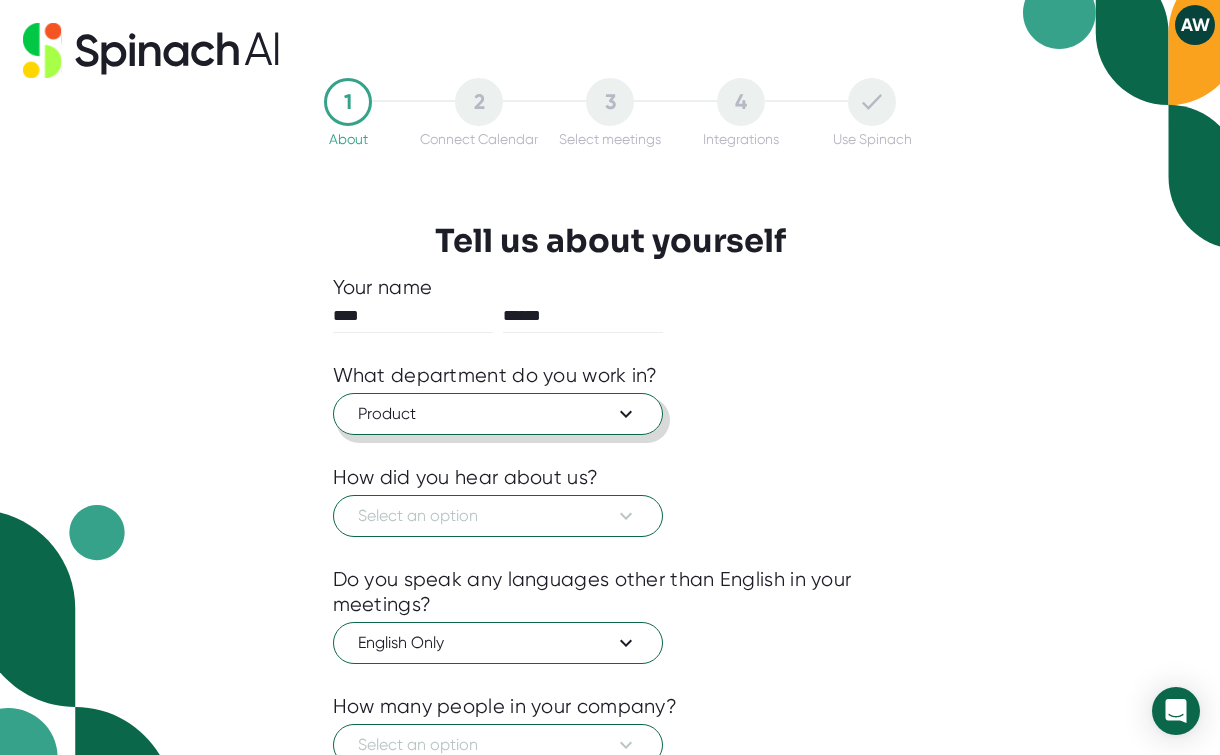 click 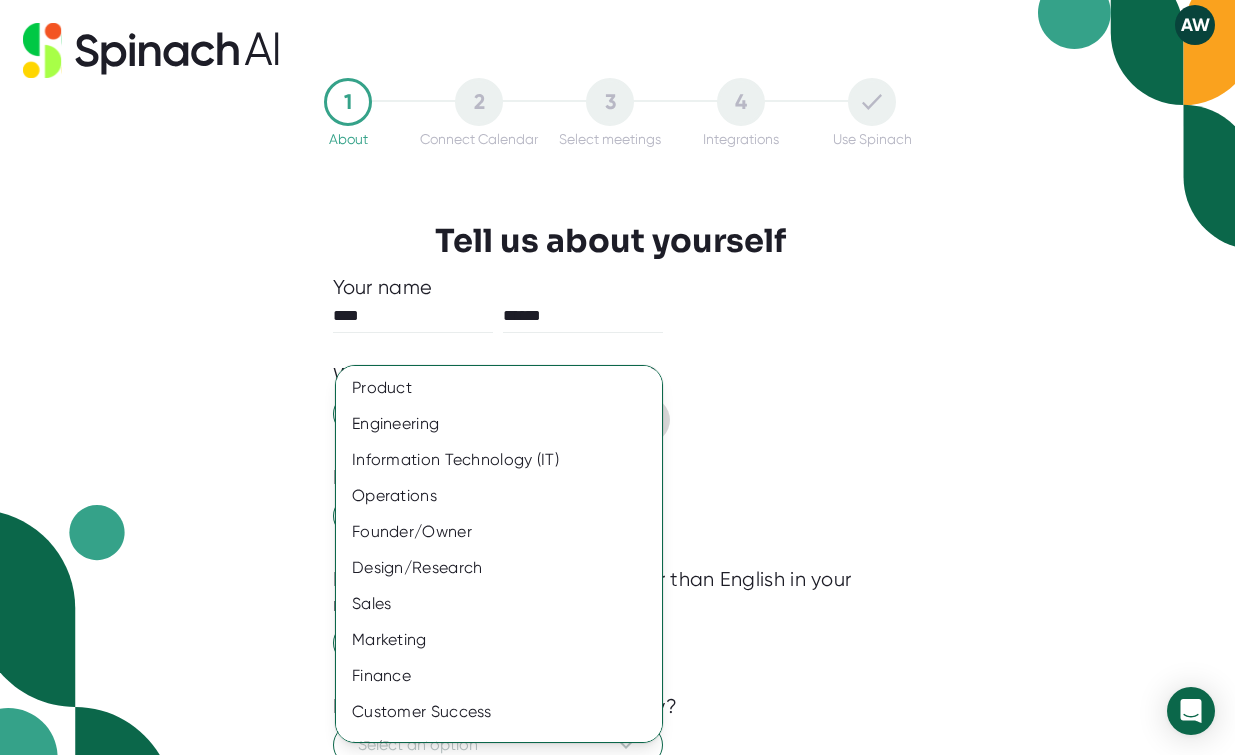 click at bounding box center [617, 377] 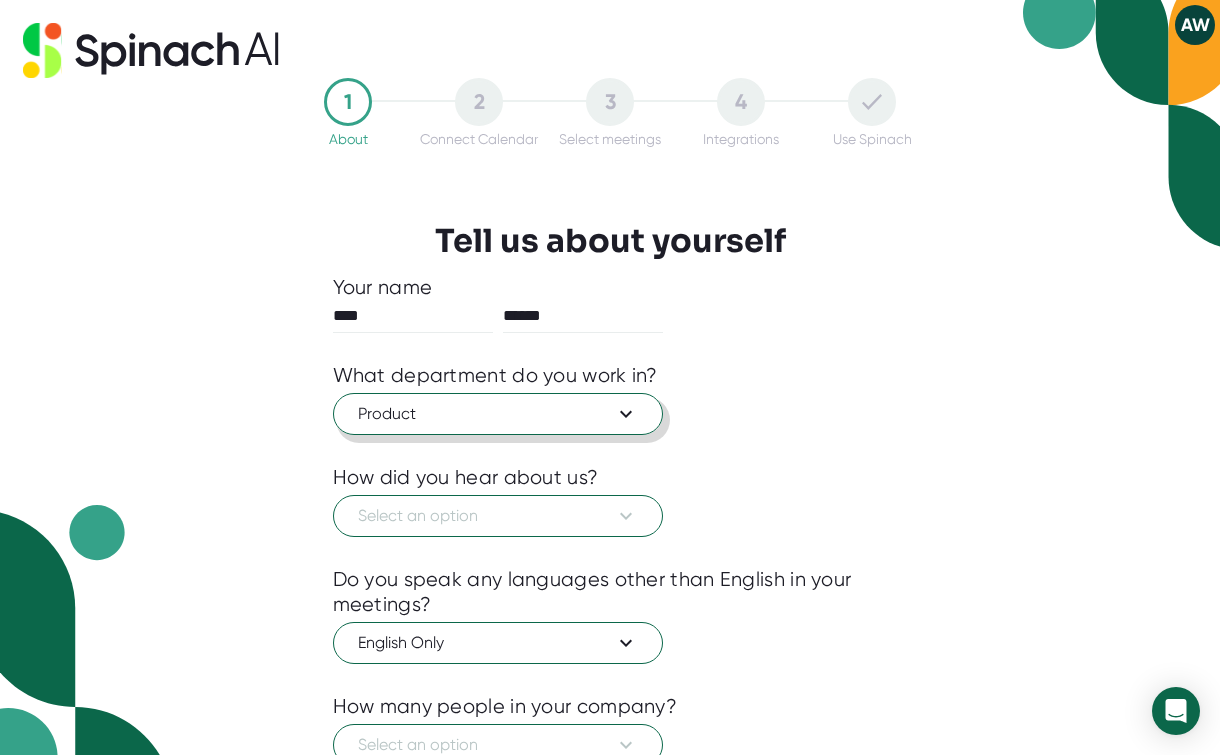 click on "Product" at bounding box center [498, 414] 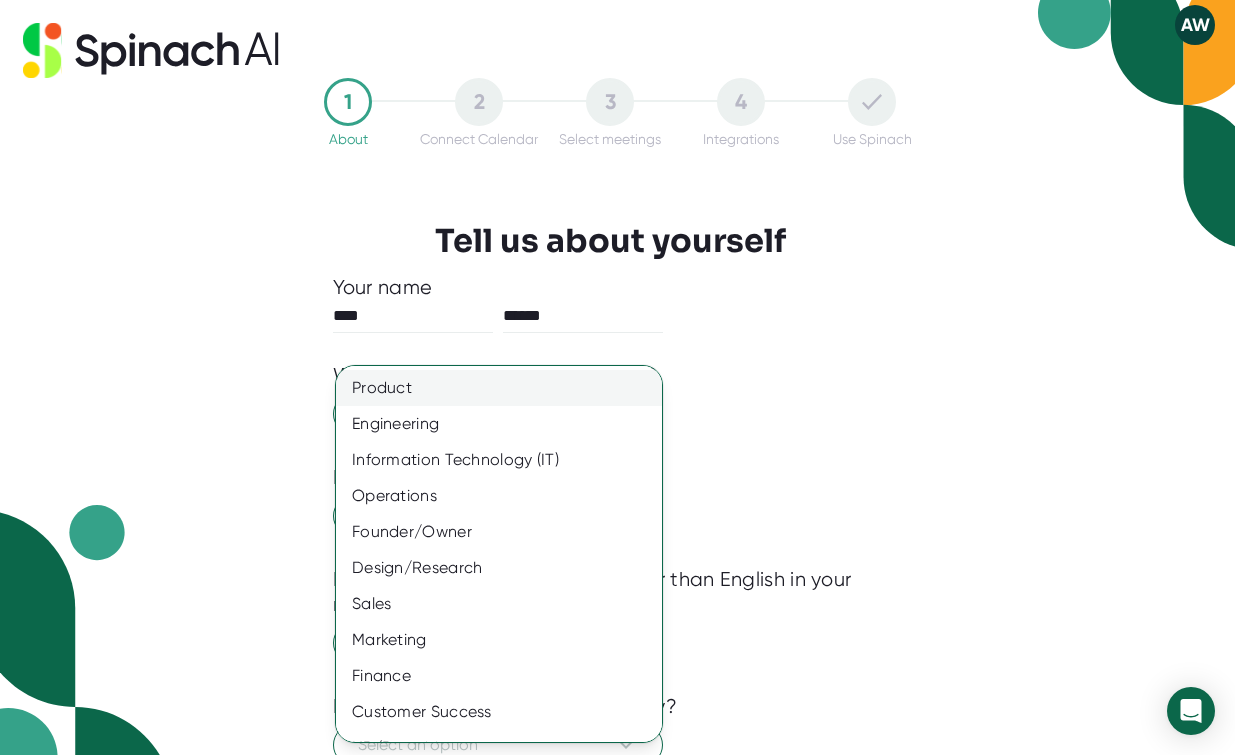 click on "Product" at bounding box center [506, 388] 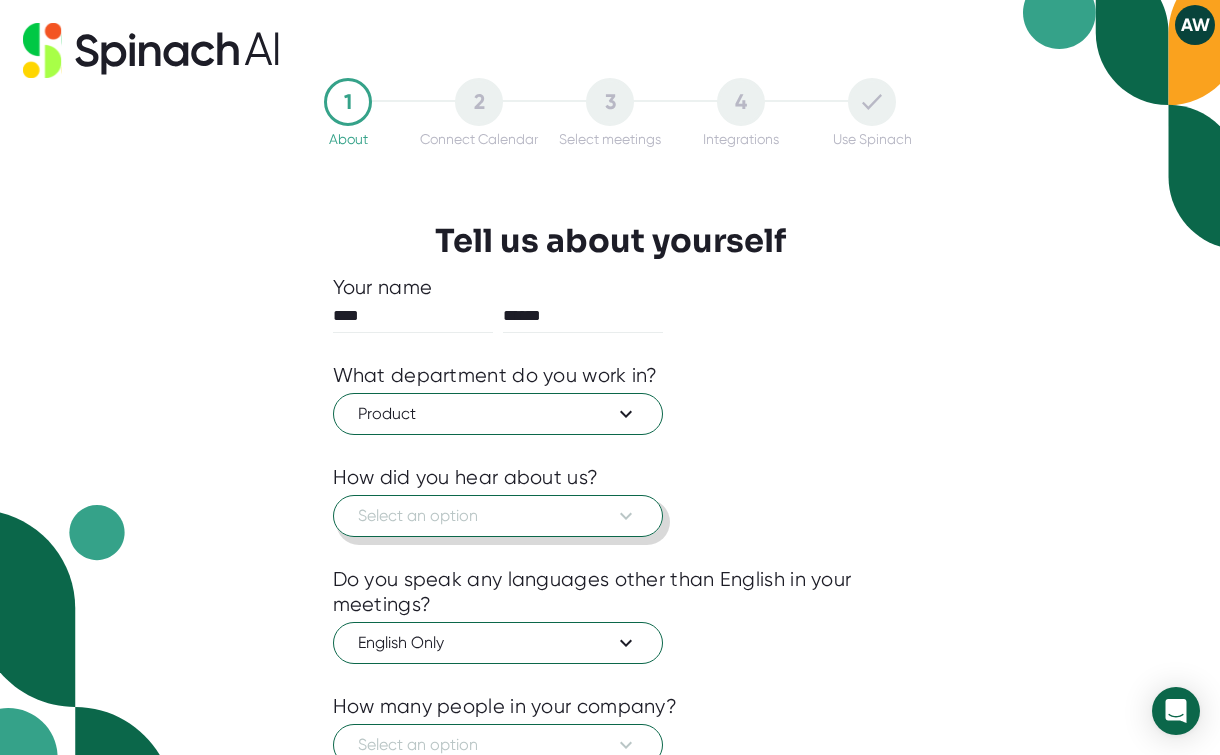 click on "Select an option" at bounding box center [498, 516] 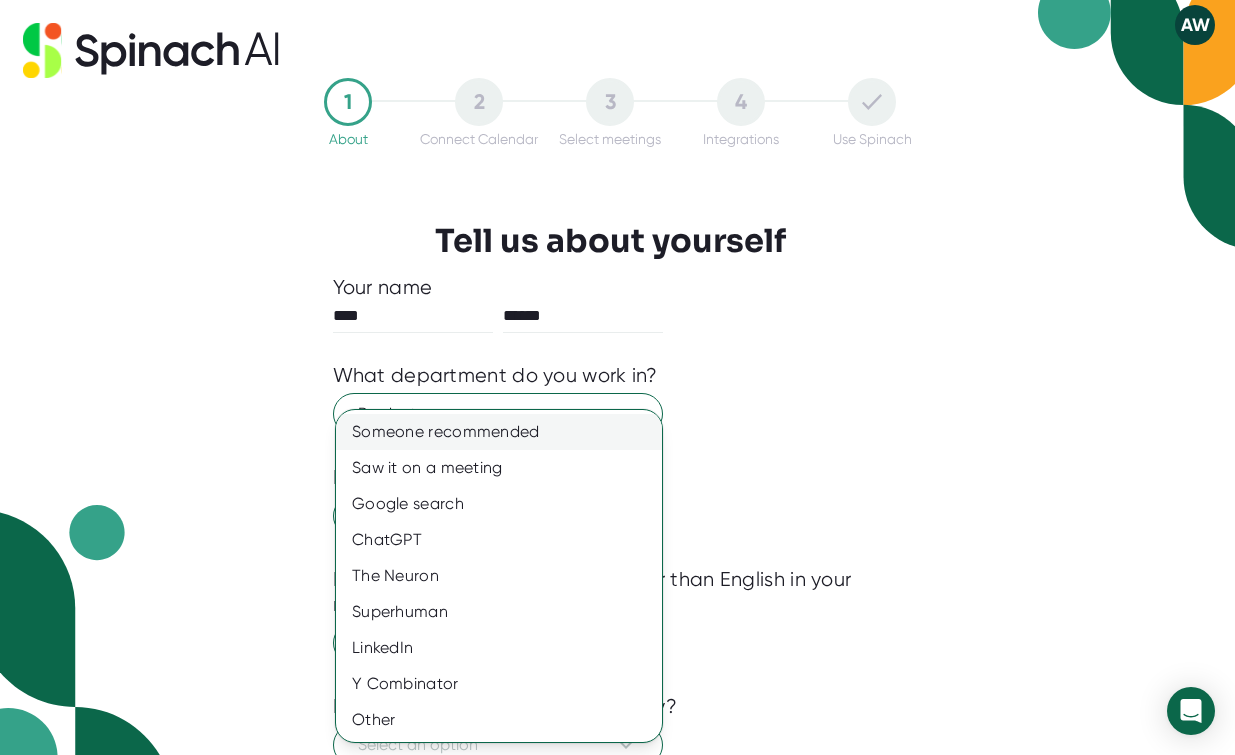 click on "Someone recommended" at bounding box center [499, 432] 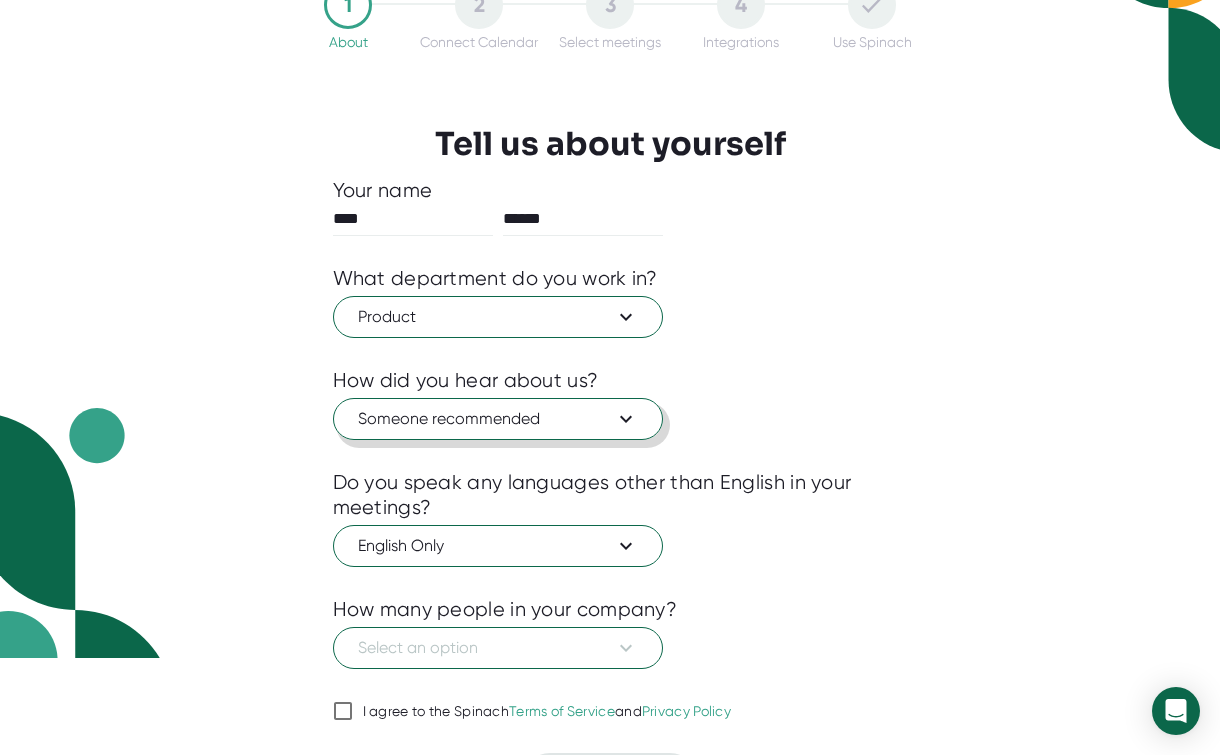 scroll, scrollTop: 151, scrollLeft: 0, axis: vertical 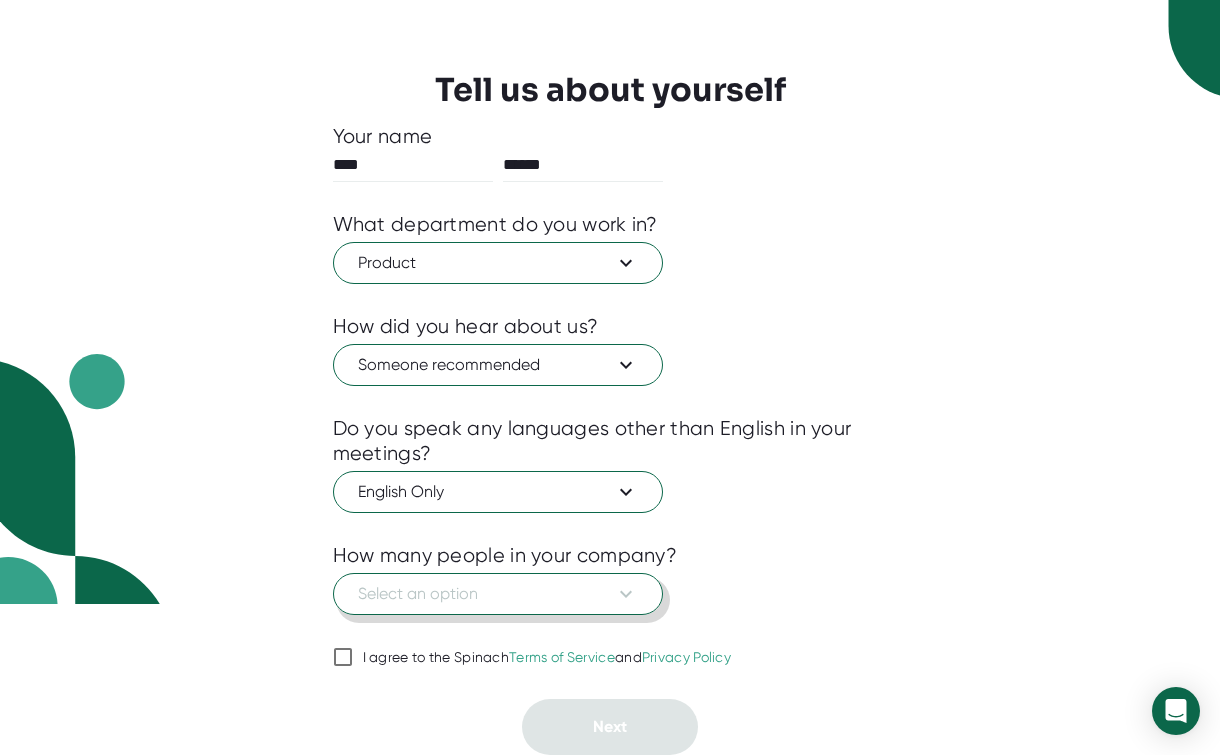 click 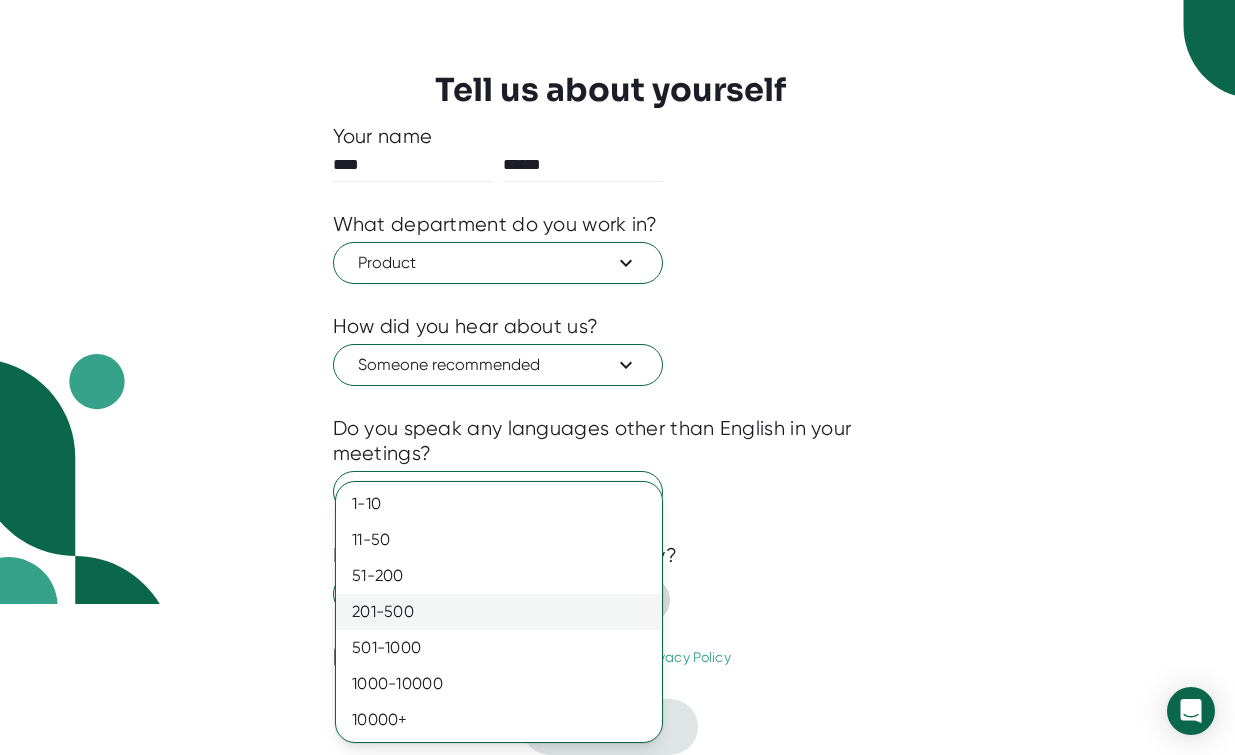 click on "201-500" at bounding box center [499, 612] 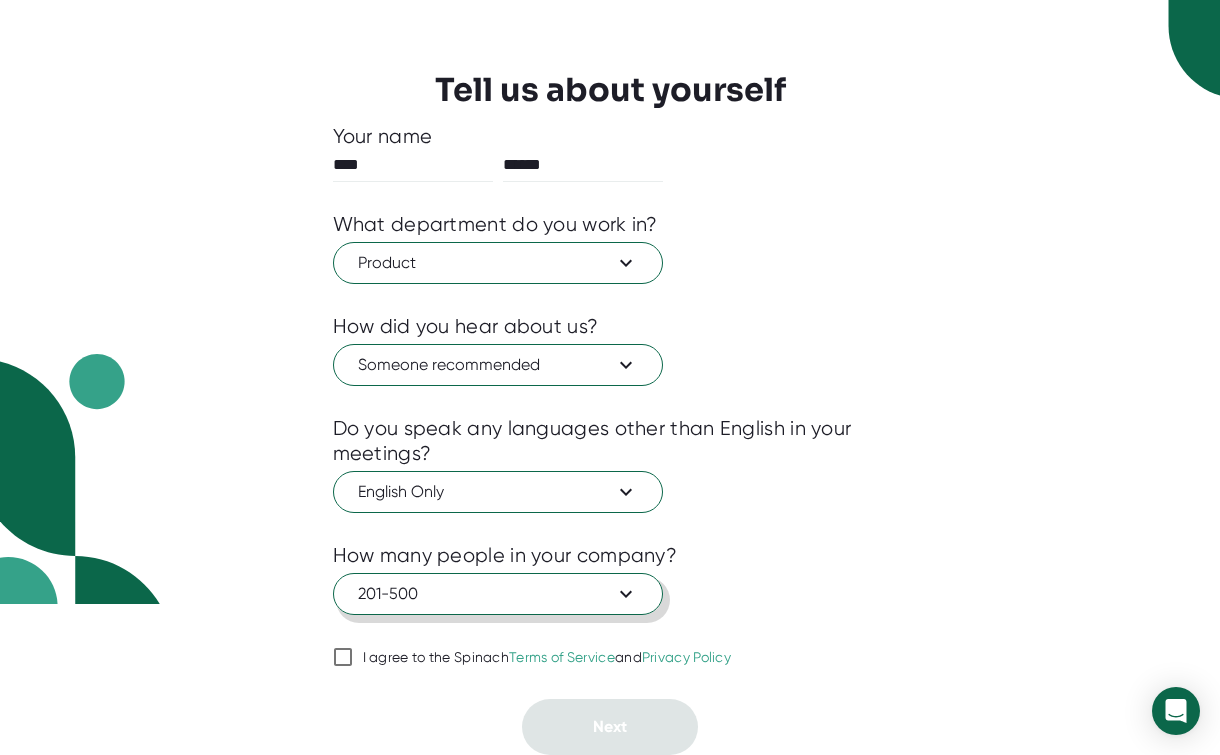 click on "201-500" at bounding box center (498, 594) 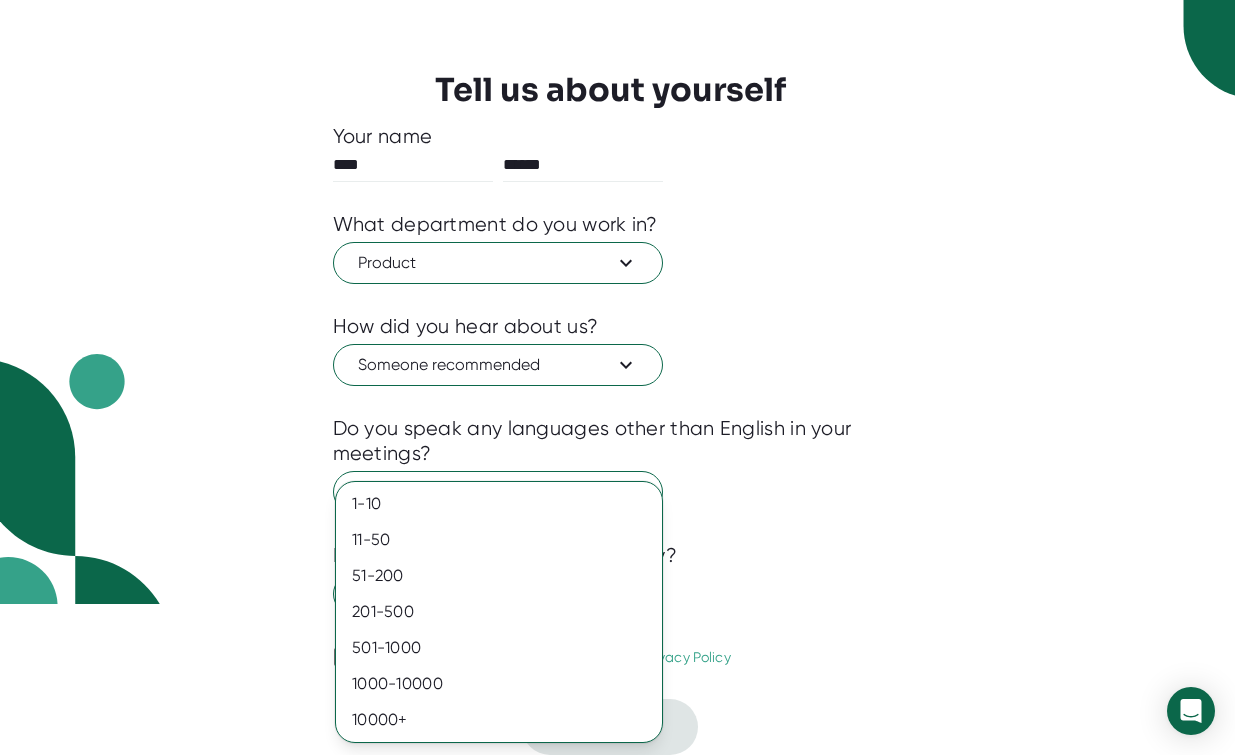 click at bounding box center (617, 377) 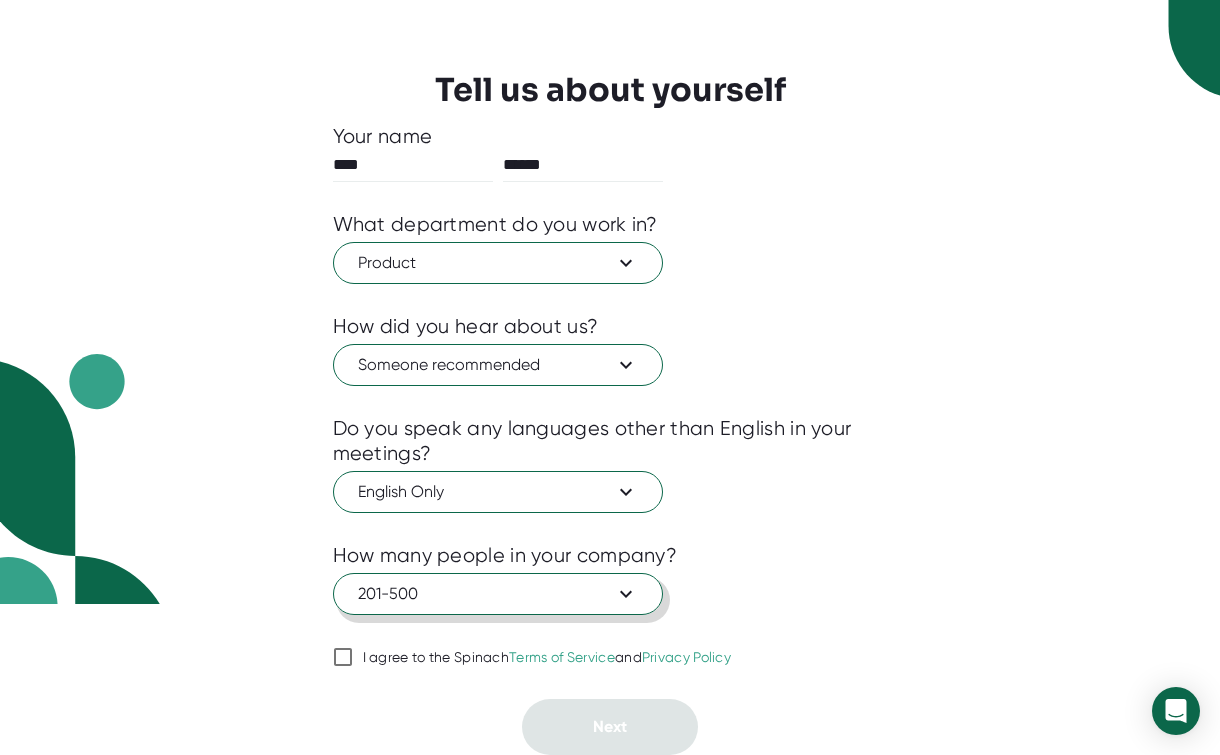 click on "201-500" at bounding box center (498, 594) 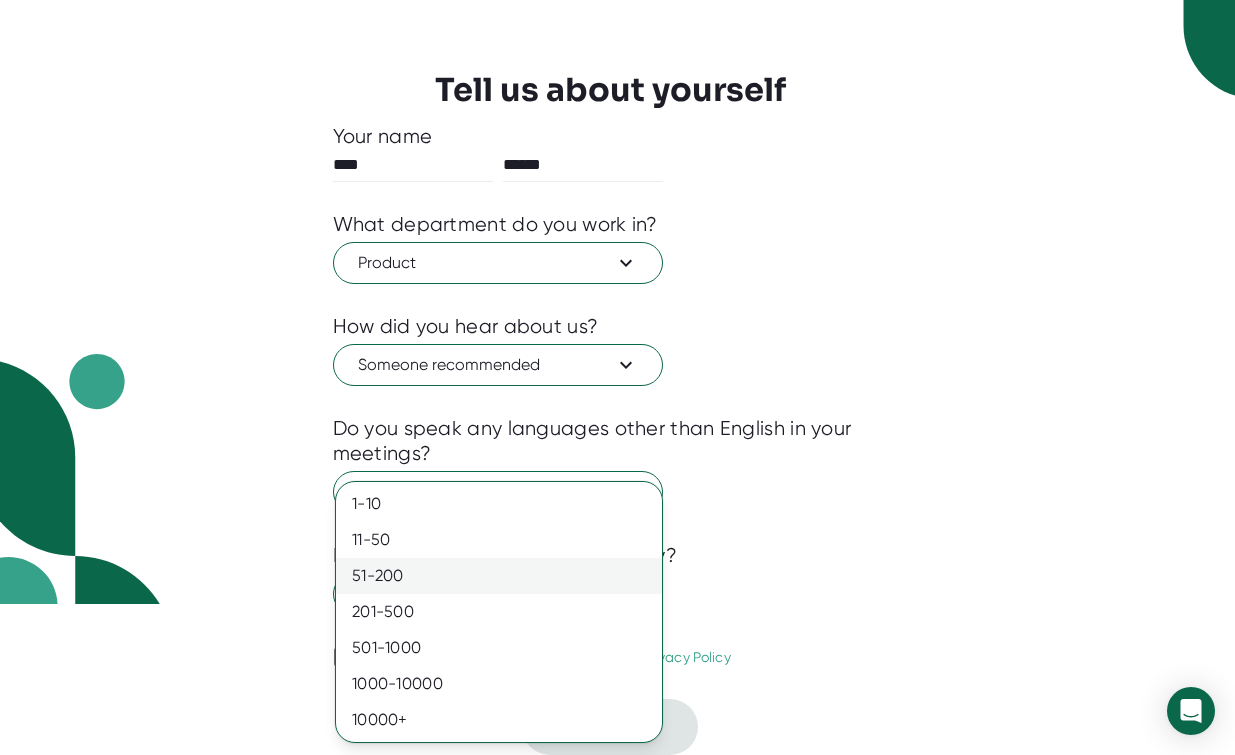 click on "51-200" at bounding box center [499, 576] 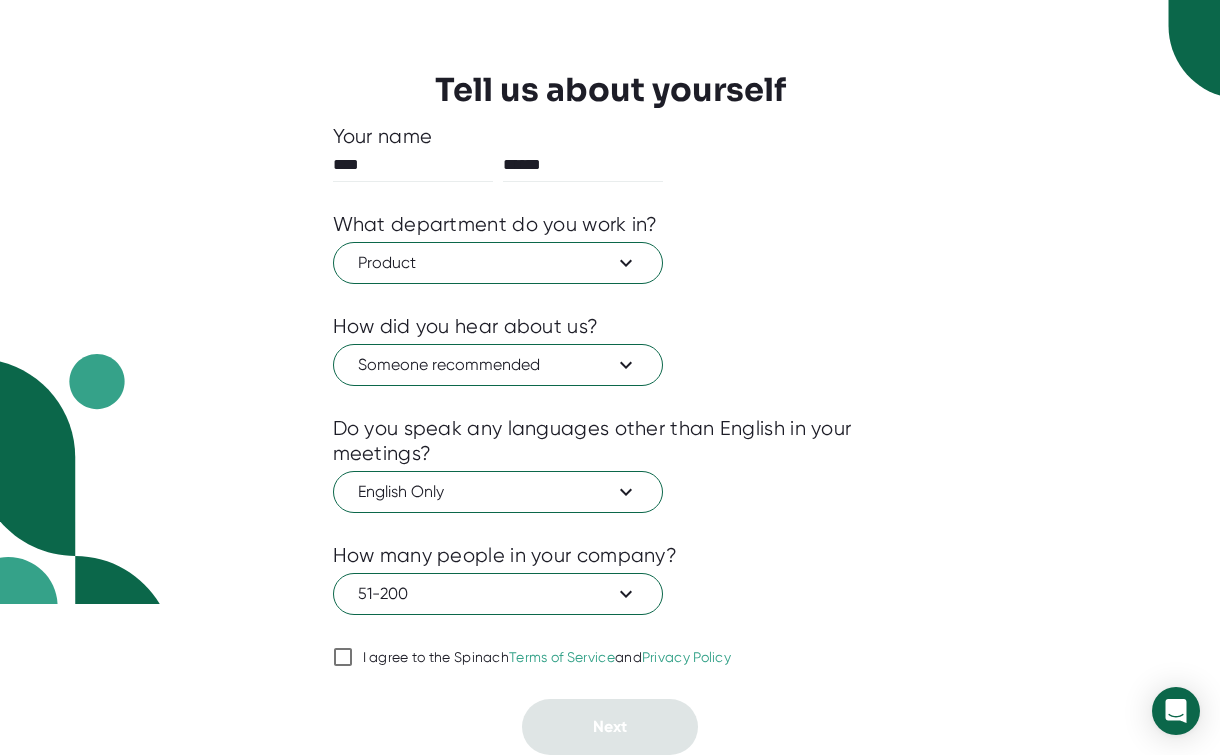click on "I agree to the Spinach  Terms of Service  and  Privacy Policy" at bounding box center (343, 657) 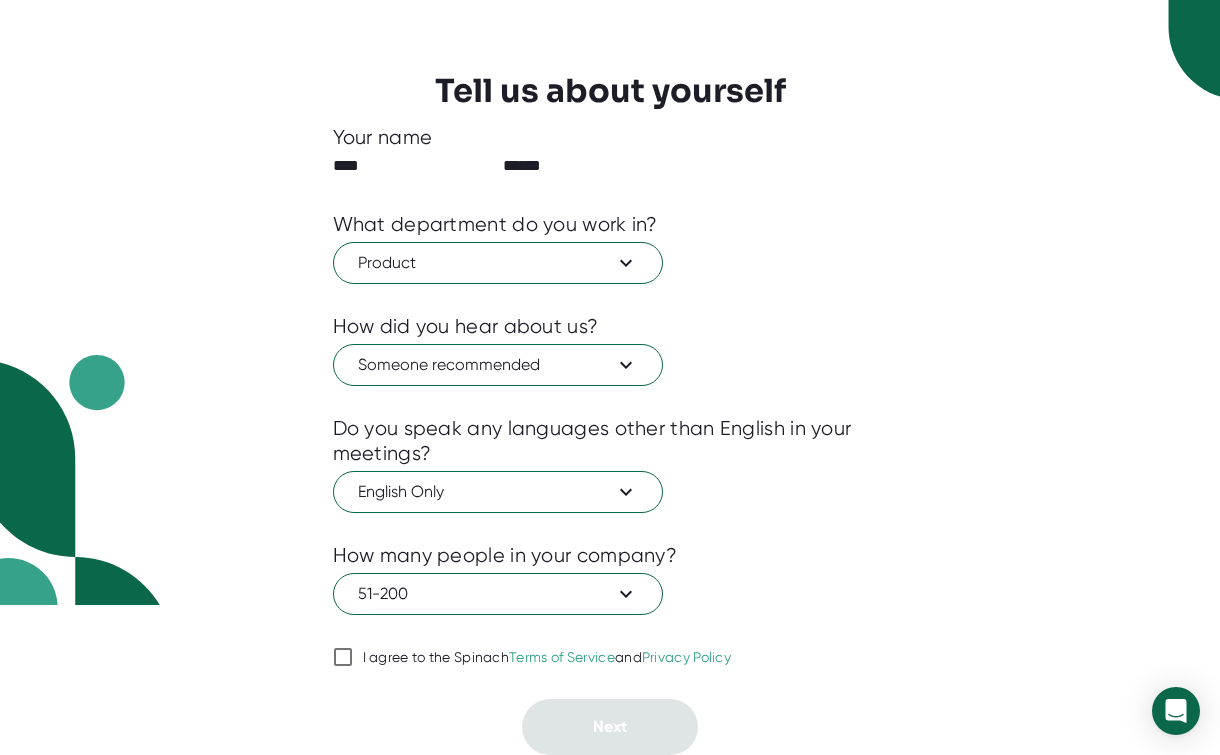 checkbox on "true" 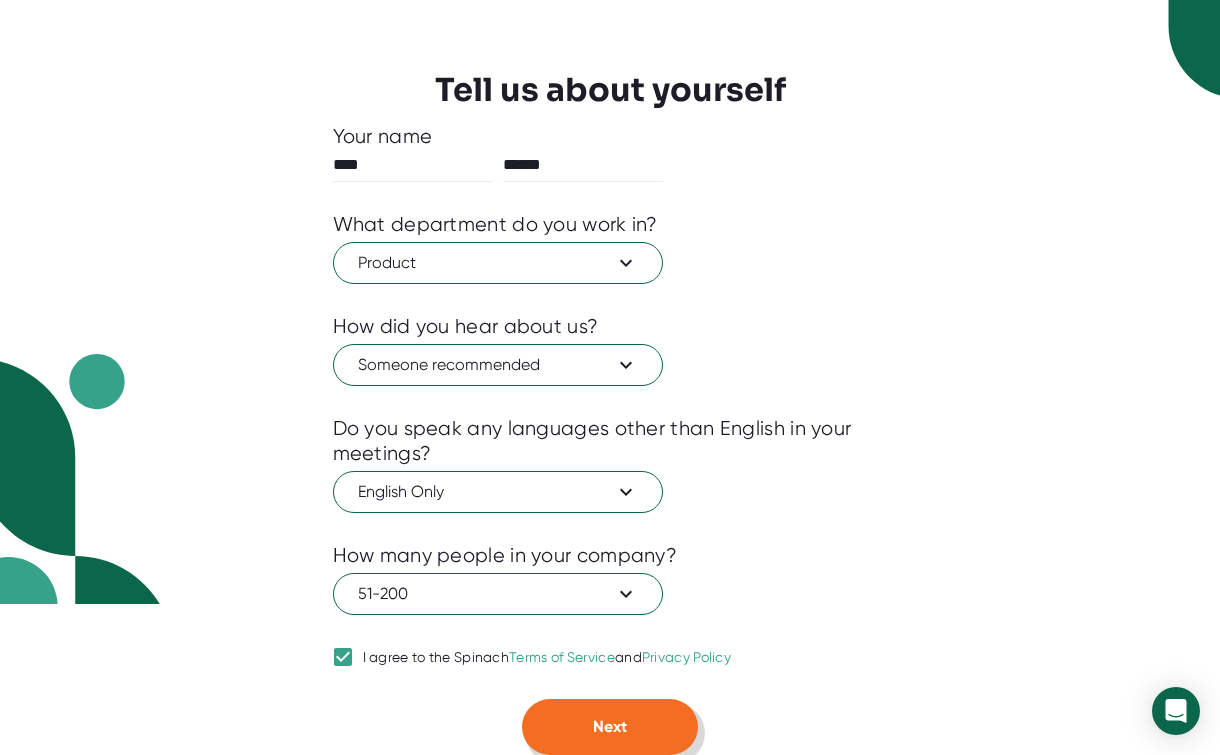 click on "Next" at bounding box center [610, 727] 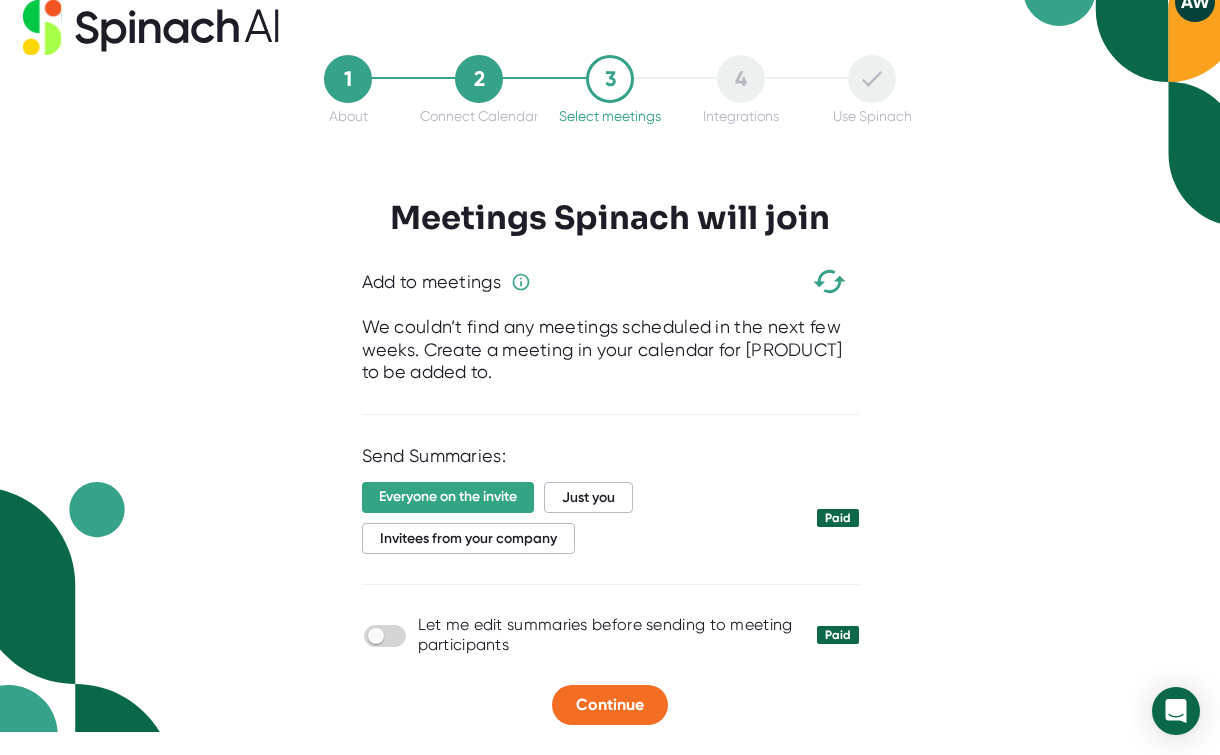 scroll, scrollTop: 23, scrollLeft: 0, axis: vertical 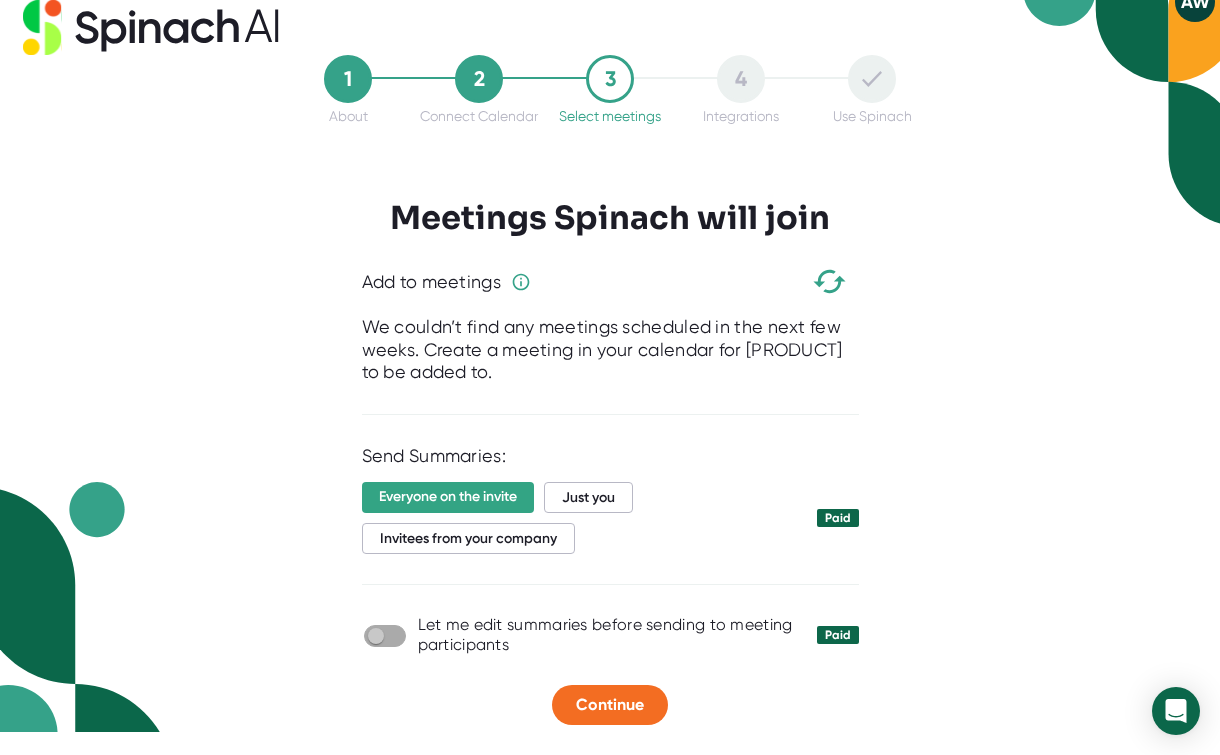 click at bounding box center (375, 636) 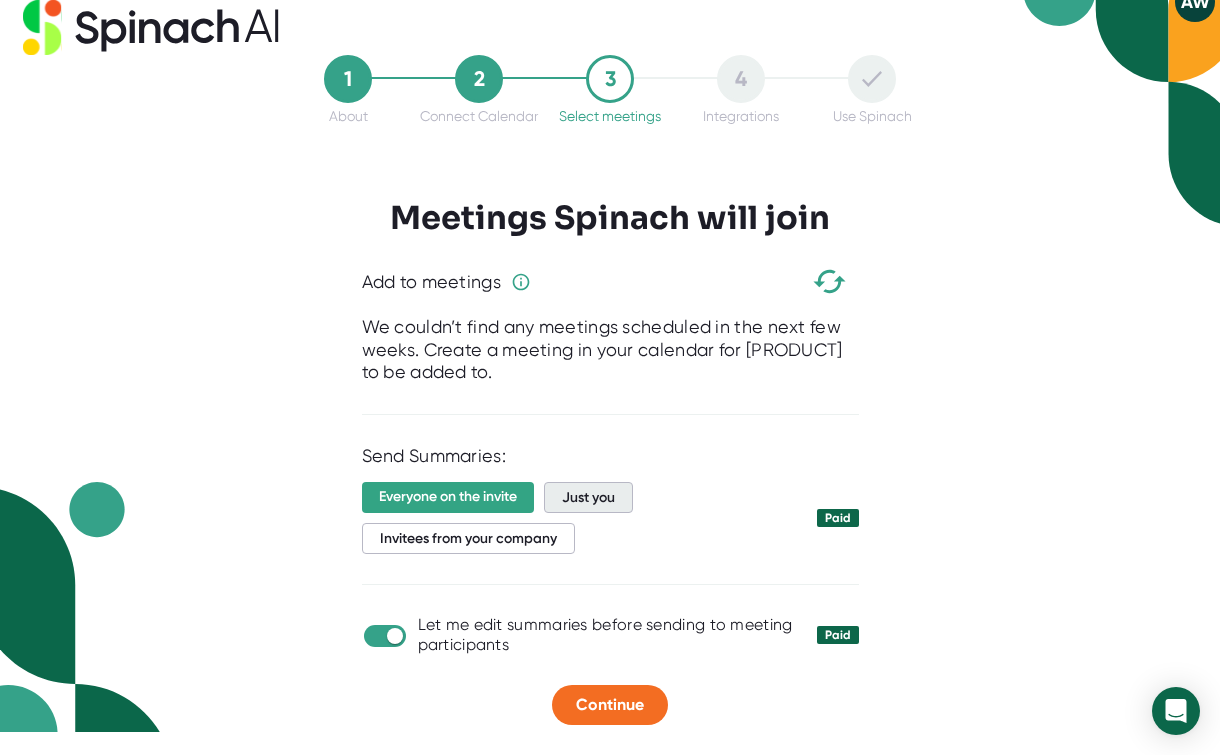 click on "Just you" at bounding box center [588, 497] 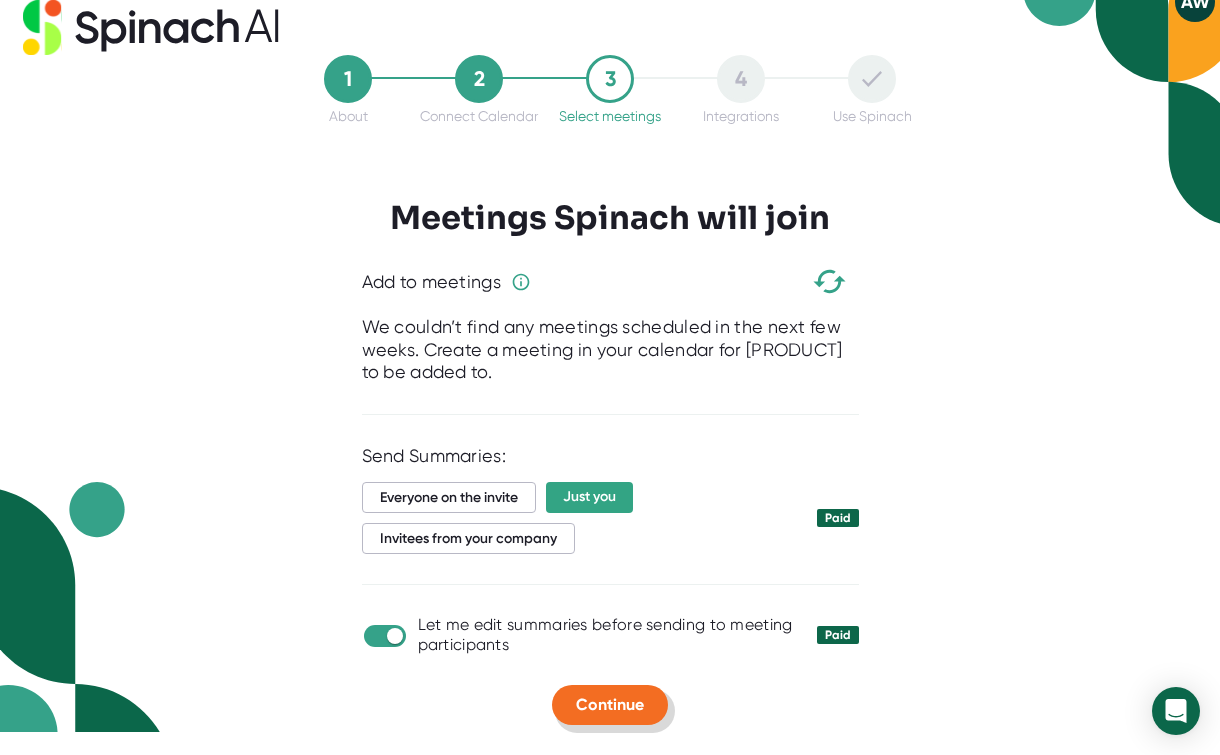 click on "Continue" at bounding box center (610, 704) 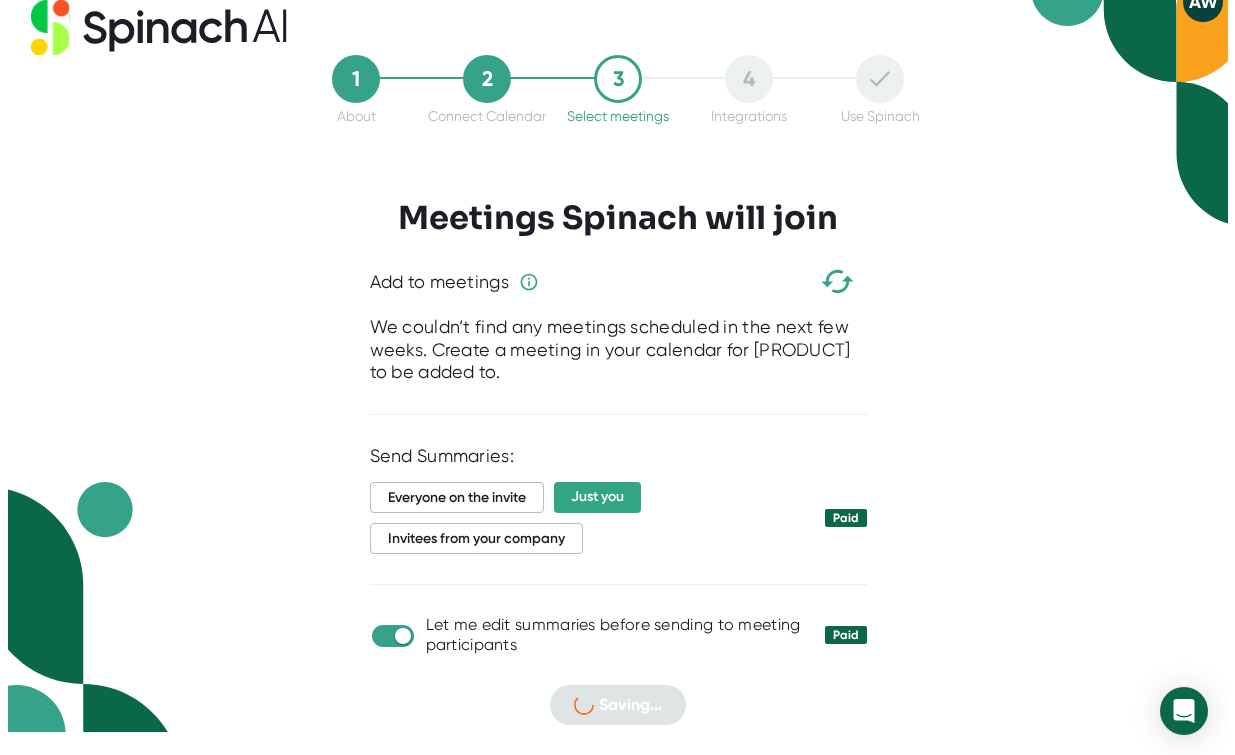 scroll, scrollTop: 0, scrollLeft: 0, axis: both 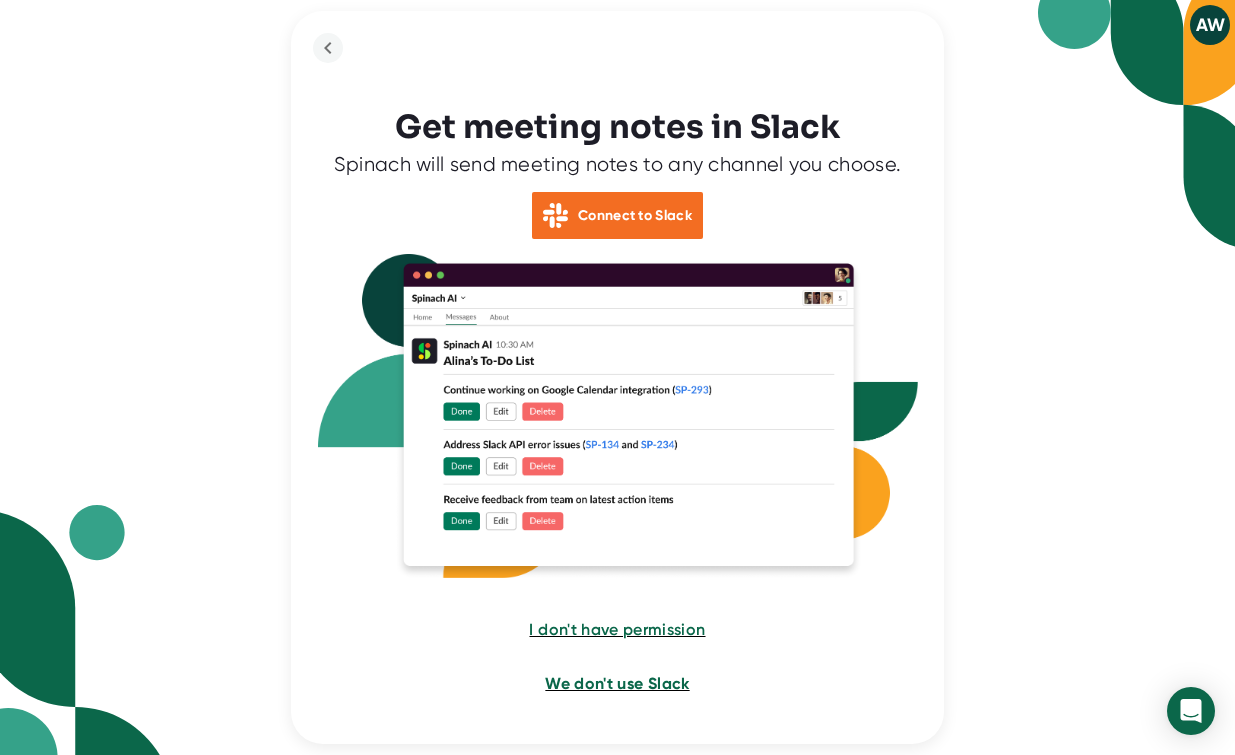 click on "We don't use Slack" at bounding box center (617, 683) 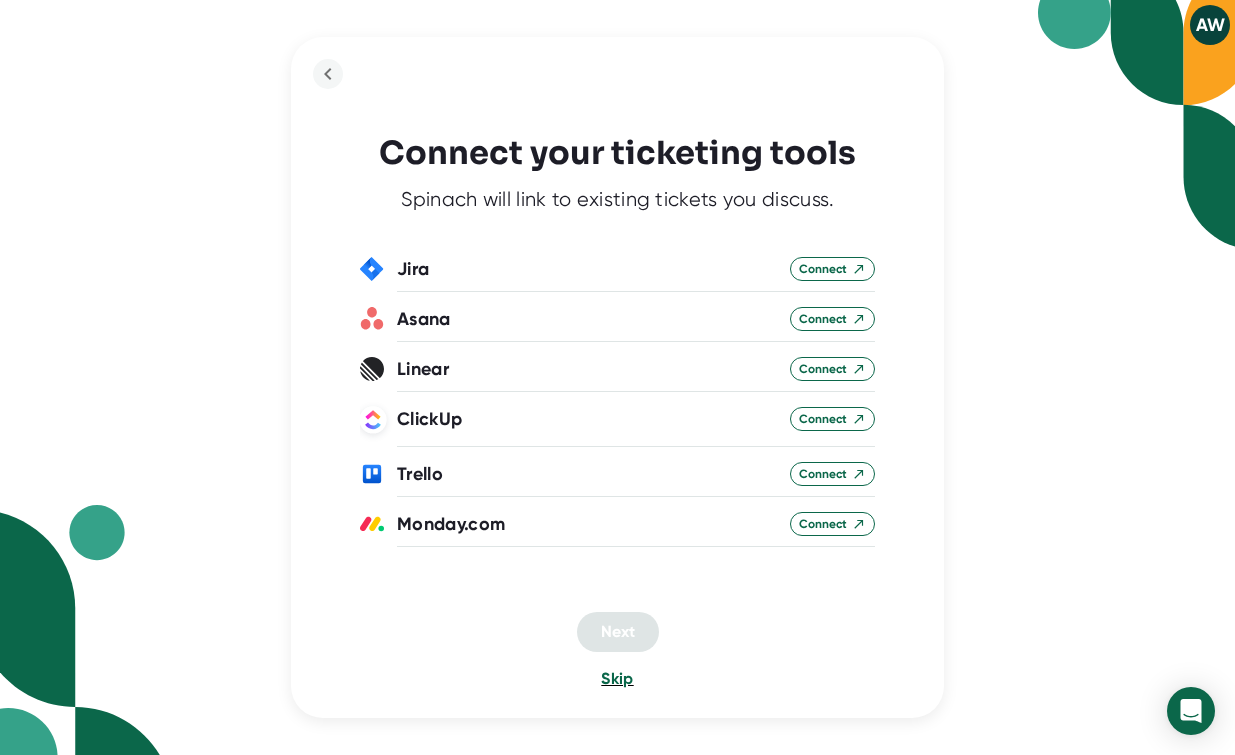 click on "Skip" at bounding box center [617, 678] 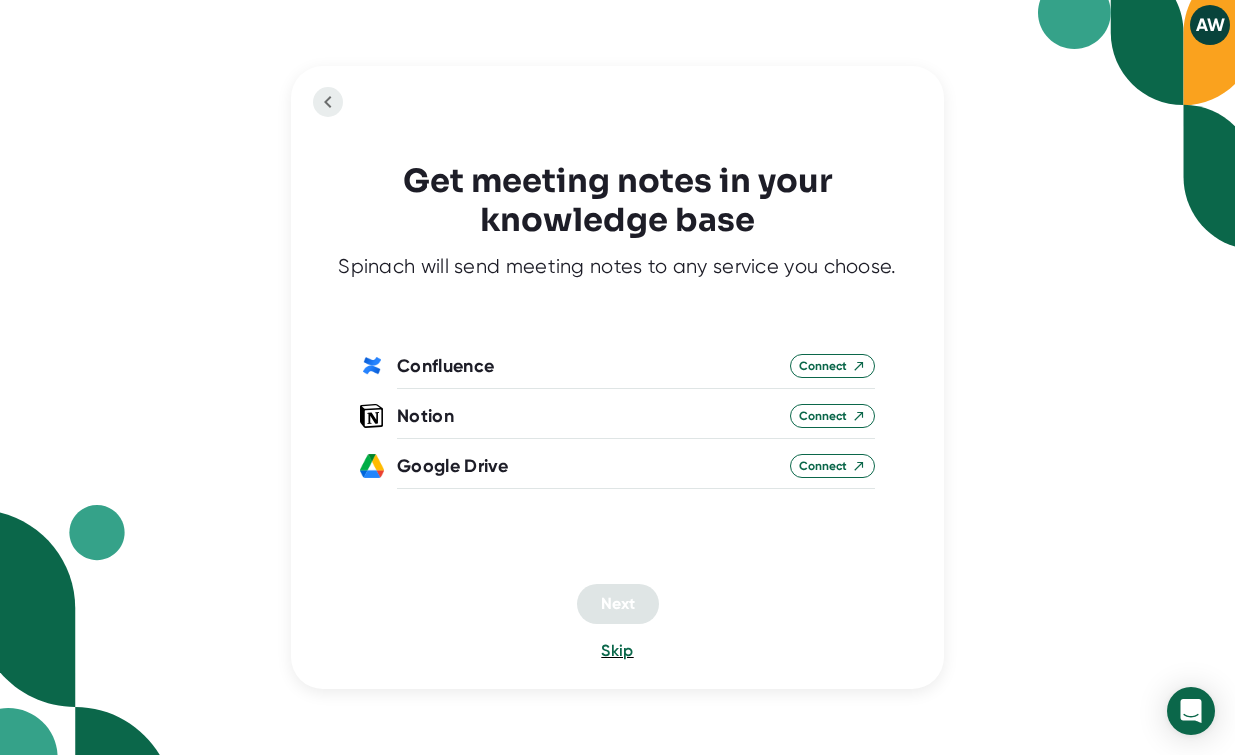 click 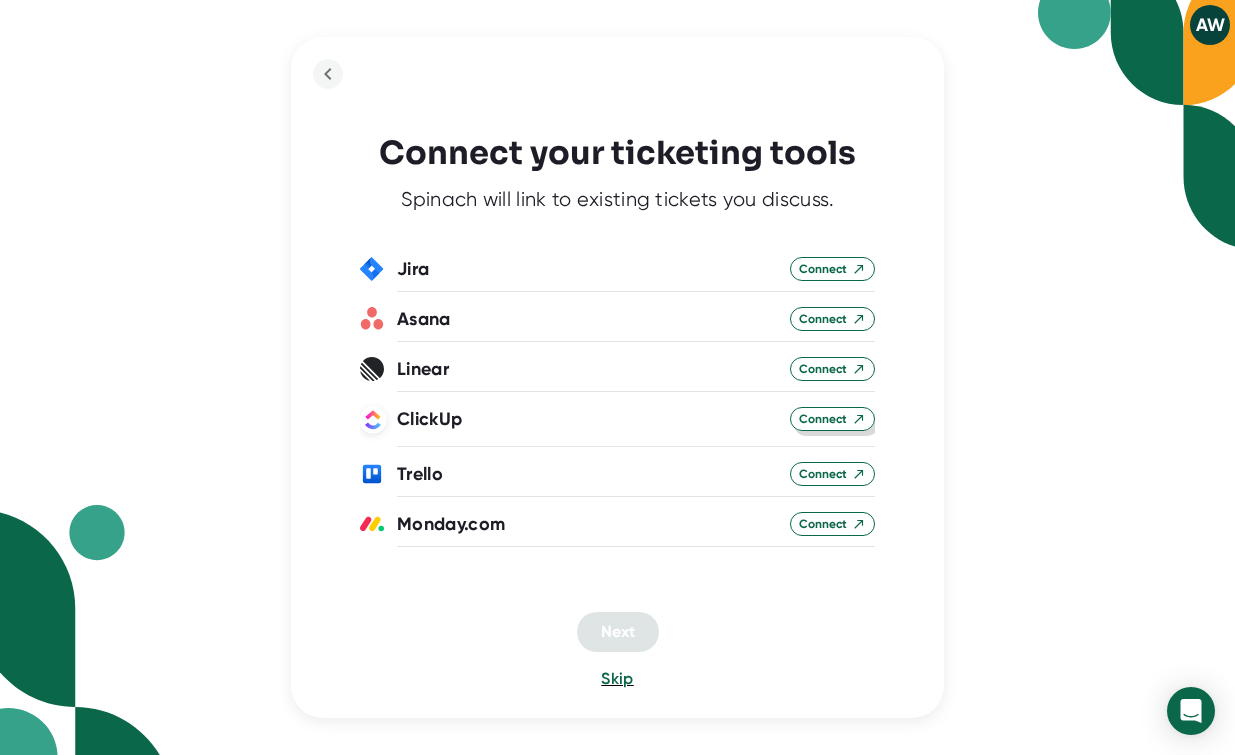 click on "Connect" at bounding box center [832, 419] 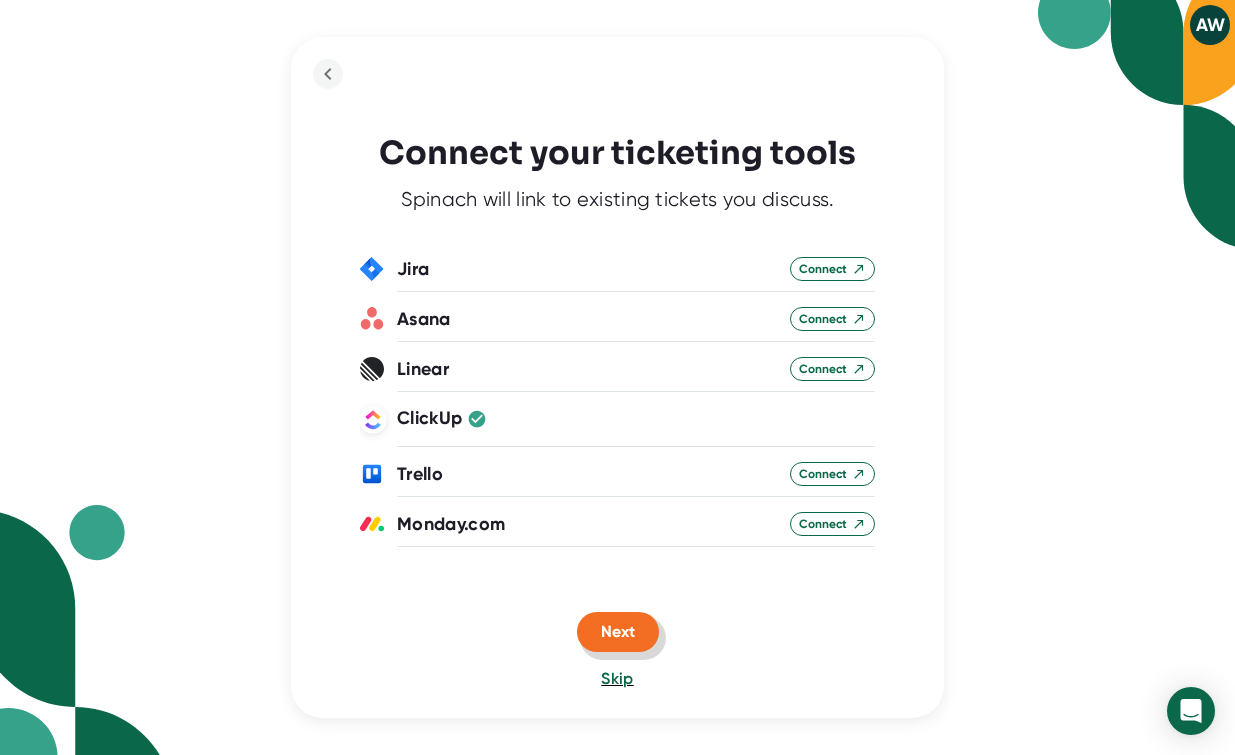 click on "Next" at bounding box center [618, 631] 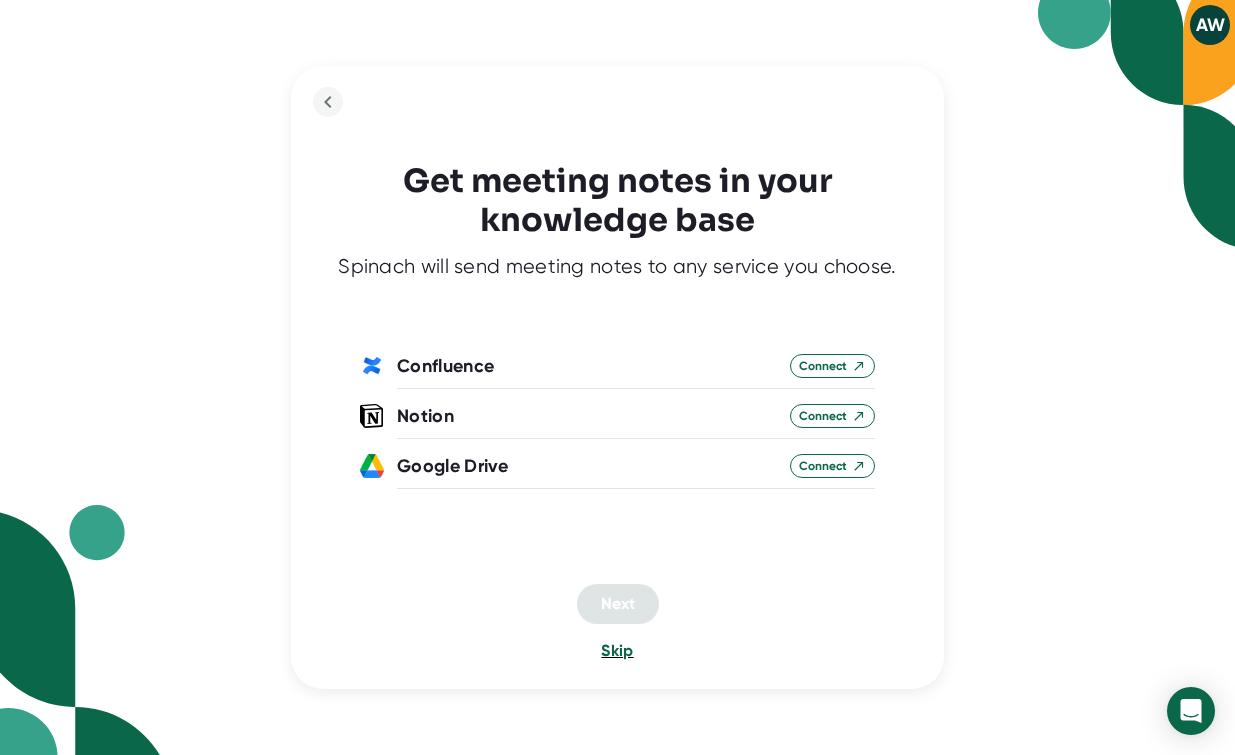 click on "Skip" at bounding box center [617, 650] 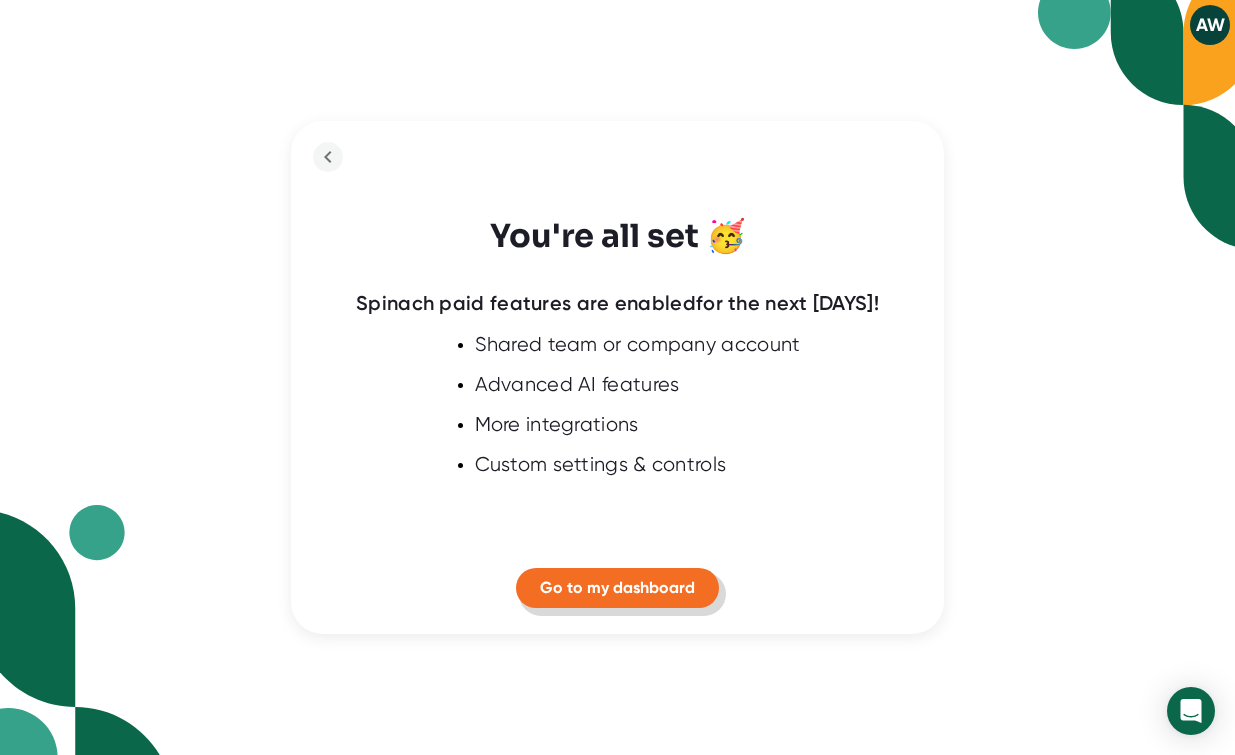 click on "Go to my dashboard" at bounding box center [617, 587] 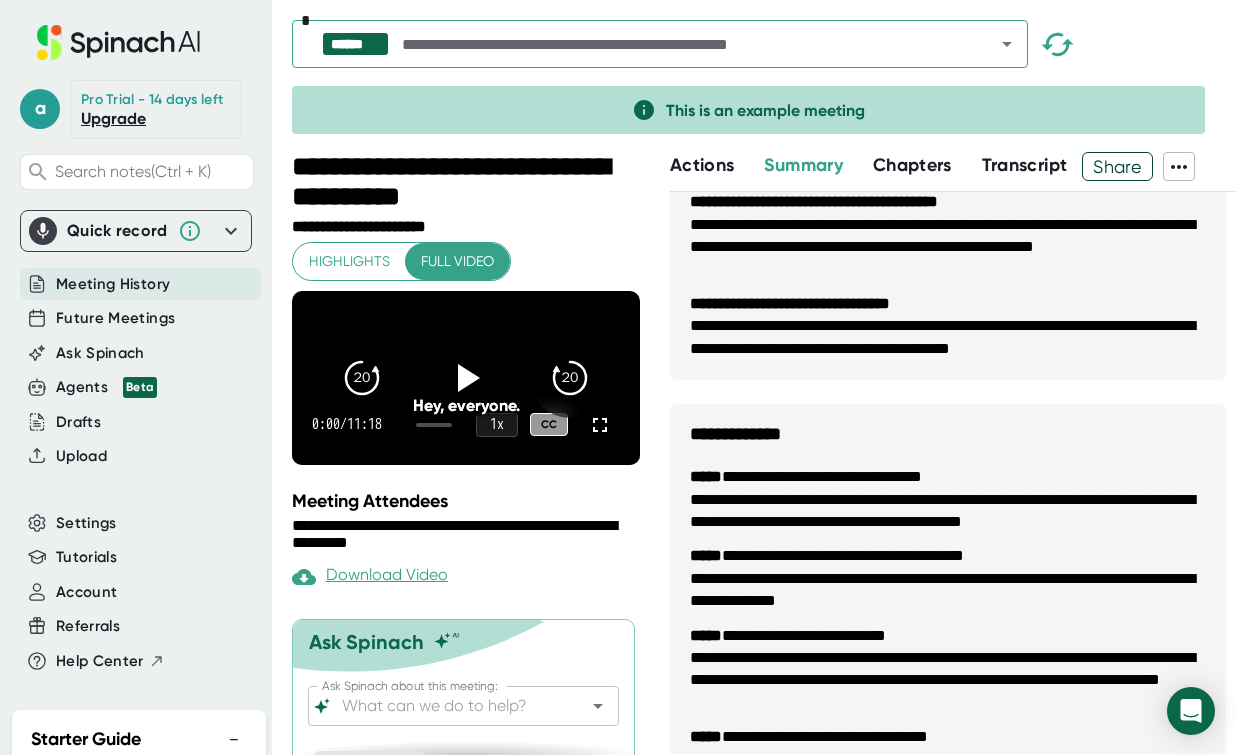scroll, scrollTop: 600, scrollLeft: 0, axis: vertical 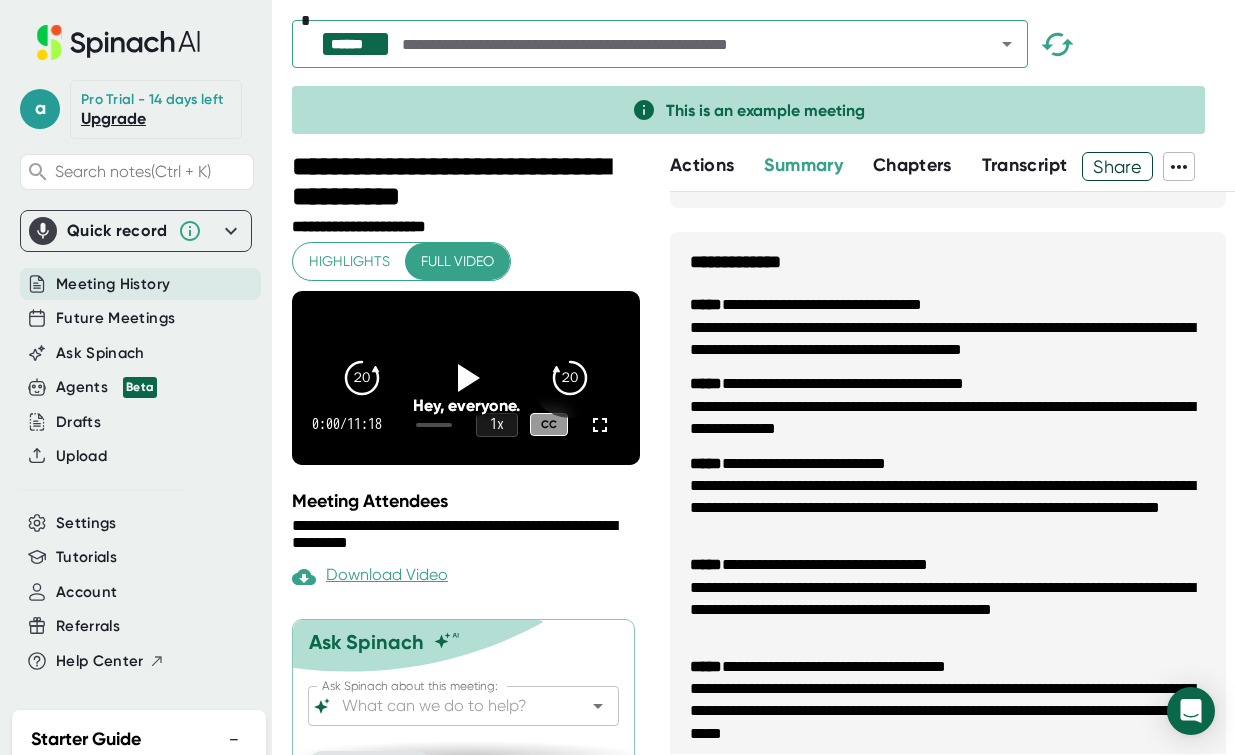 click on "****** *" at bounding box center [763, 49] 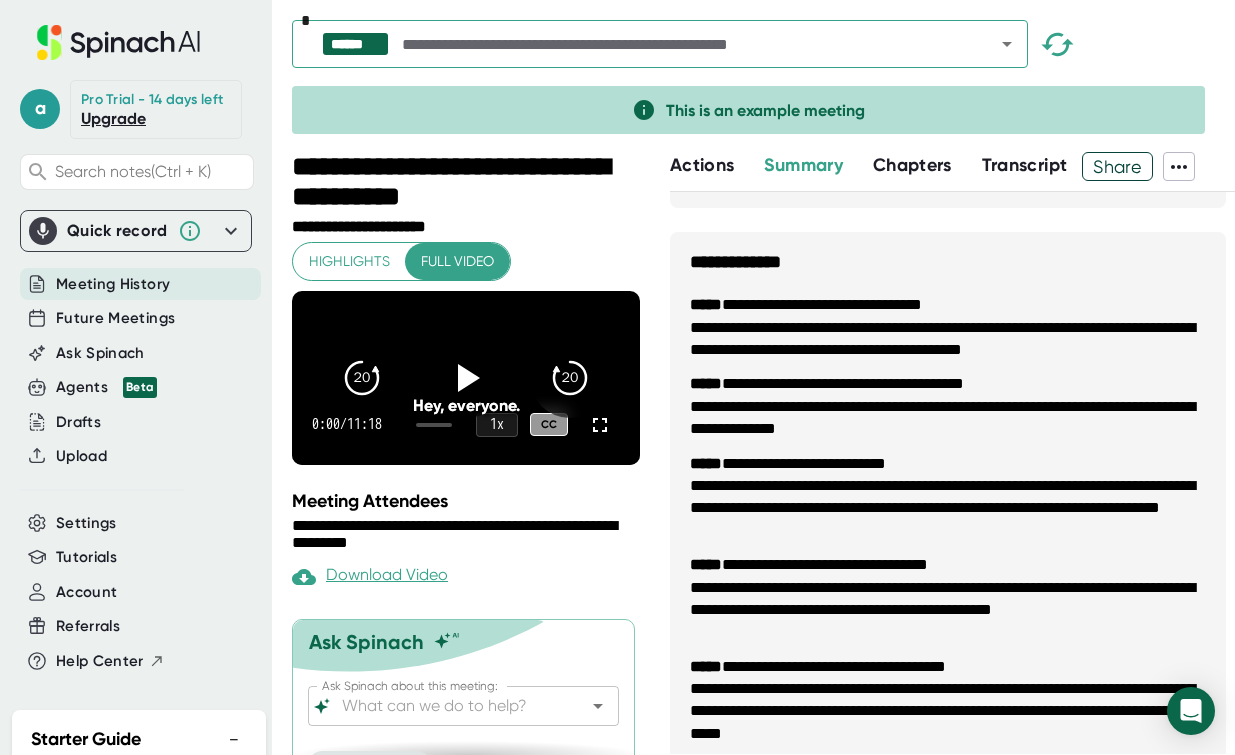 click on "Upgrade" at bounding box center (113, 118) 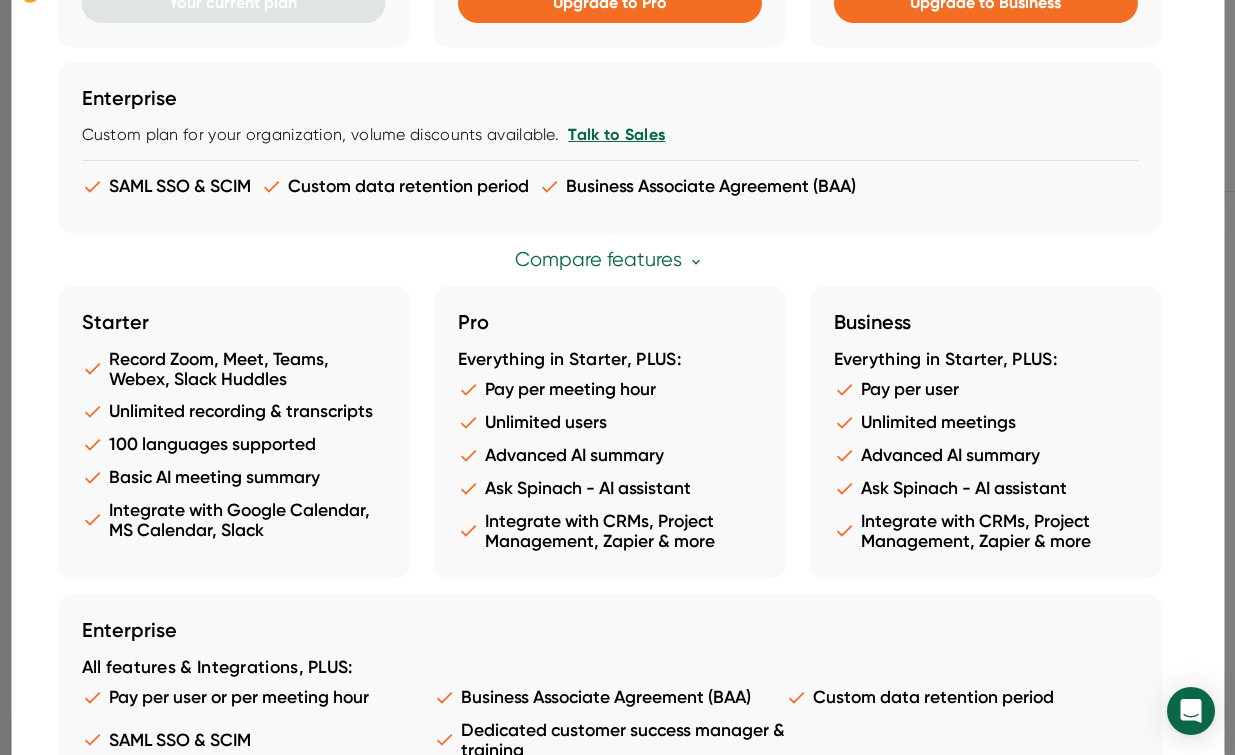 scroll, scrollTop: 567, scrollLeft: 0, axis: vertical 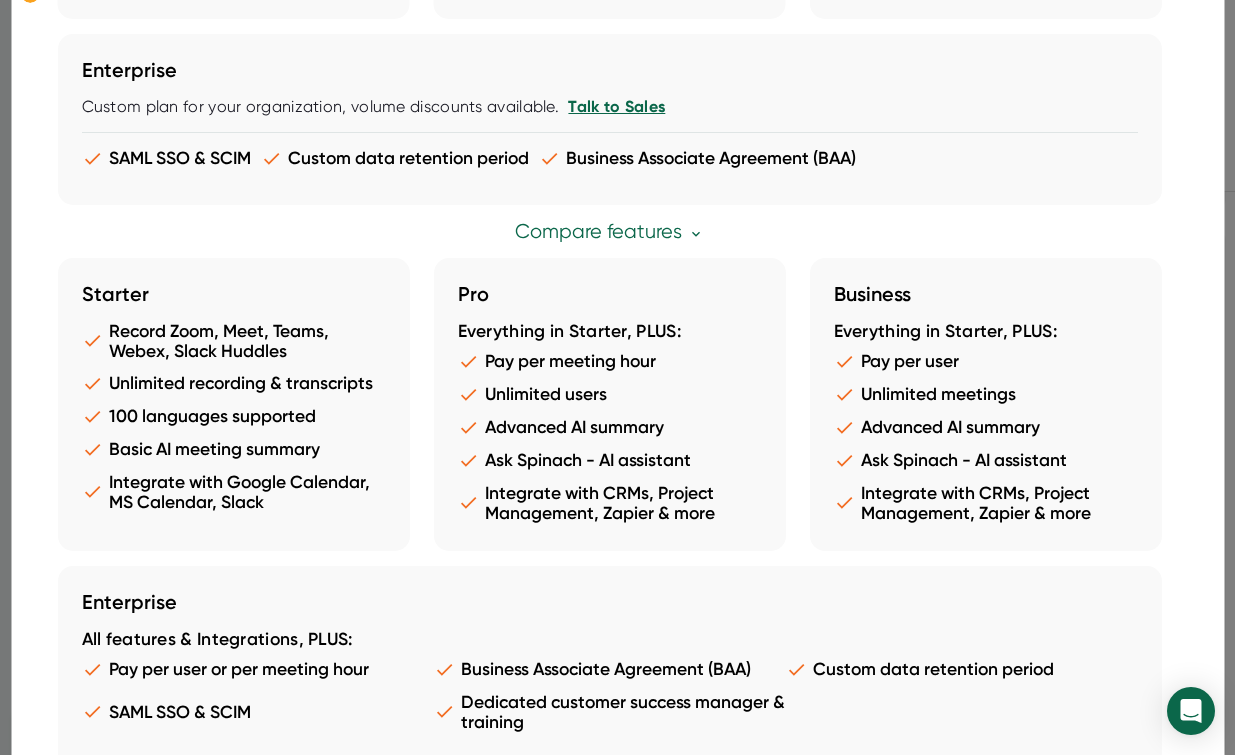 click on "SAML SSO & SCIM Custom data retention period Business Associate Agreement (BAA)" at bounding box center (609, 164) 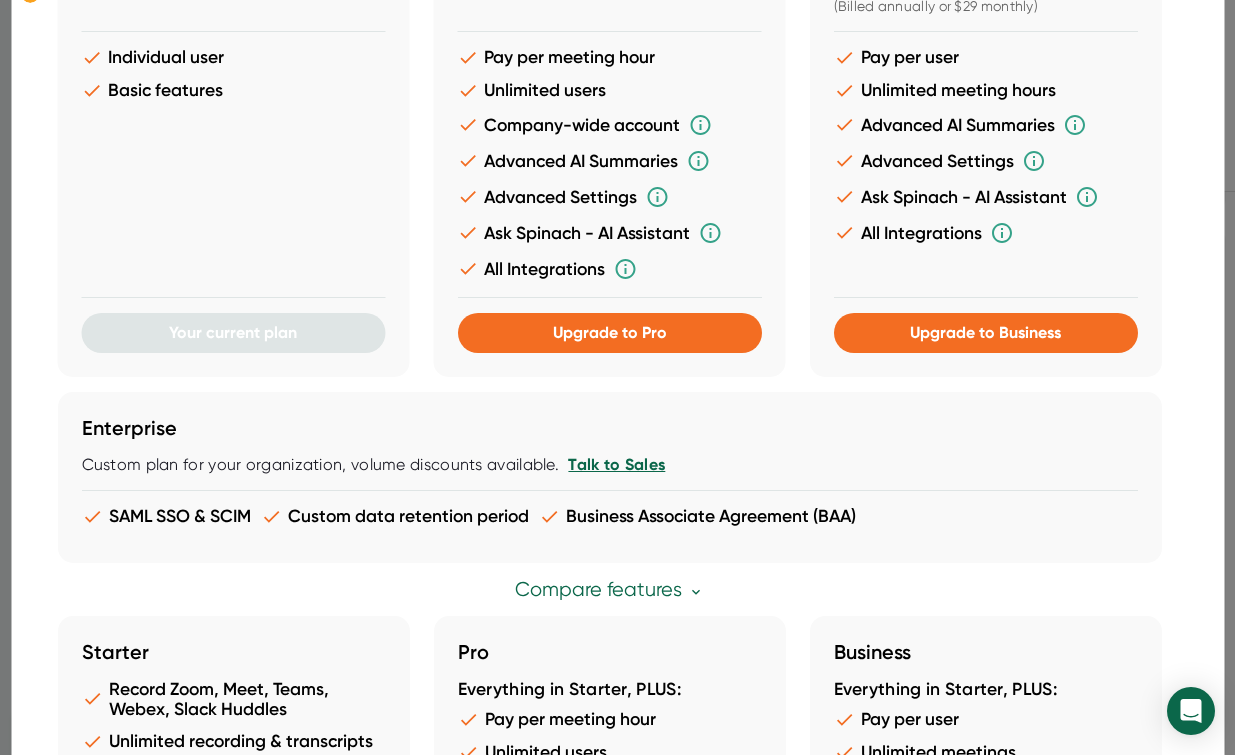 scroll, scrollTop: 0, scrollLeft: 0, axis: both 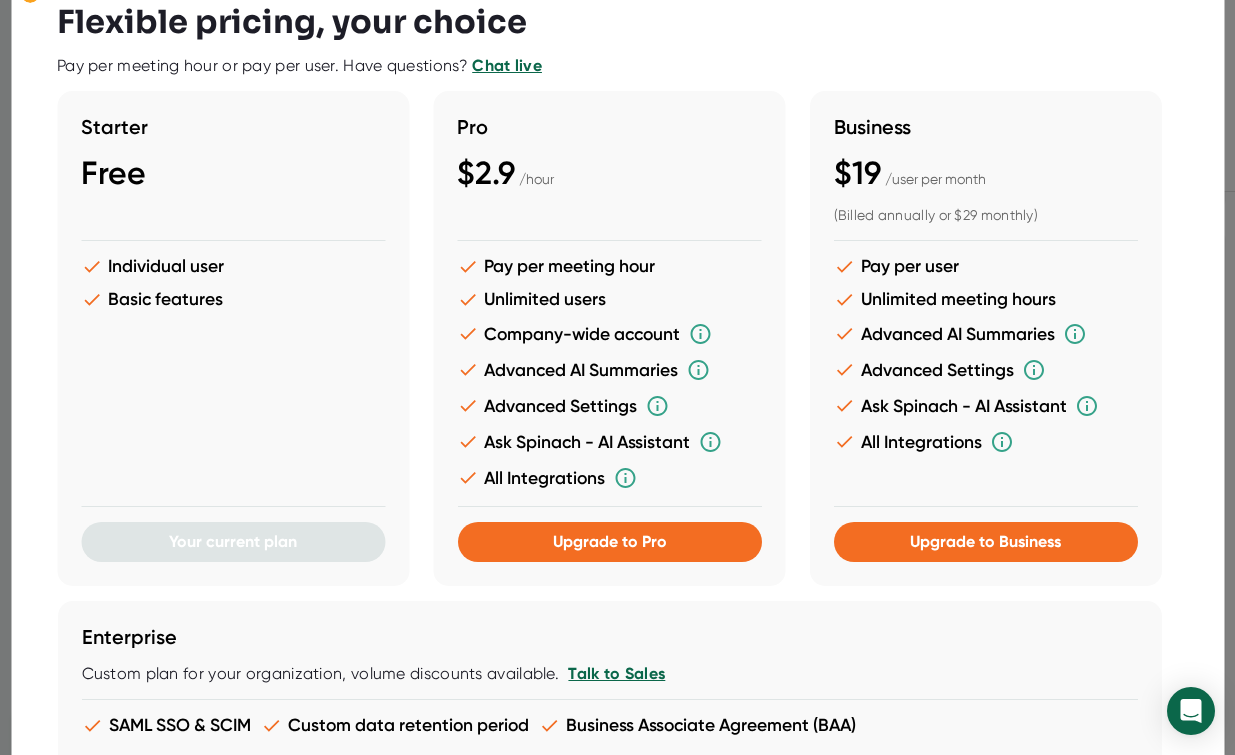 click at bounding box center [617, 48] 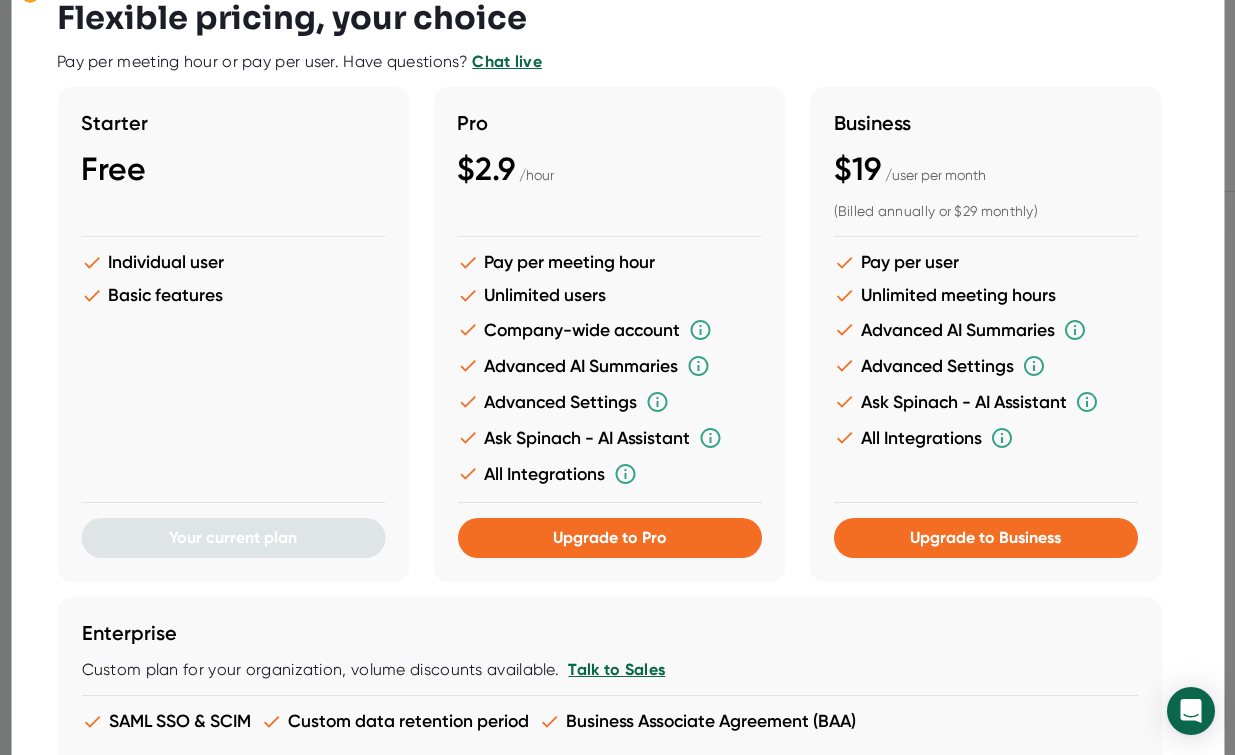 scroll, scrollTop: 0, scrollLeft: 0, axis: both 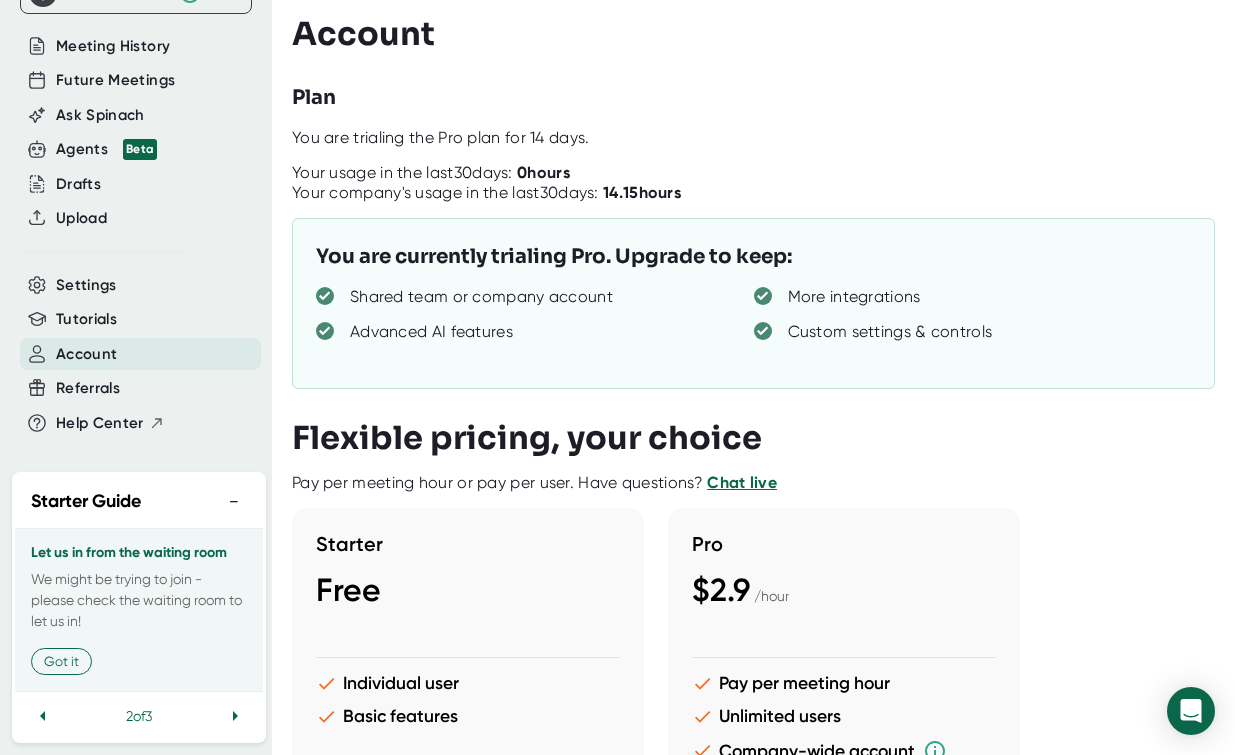 click 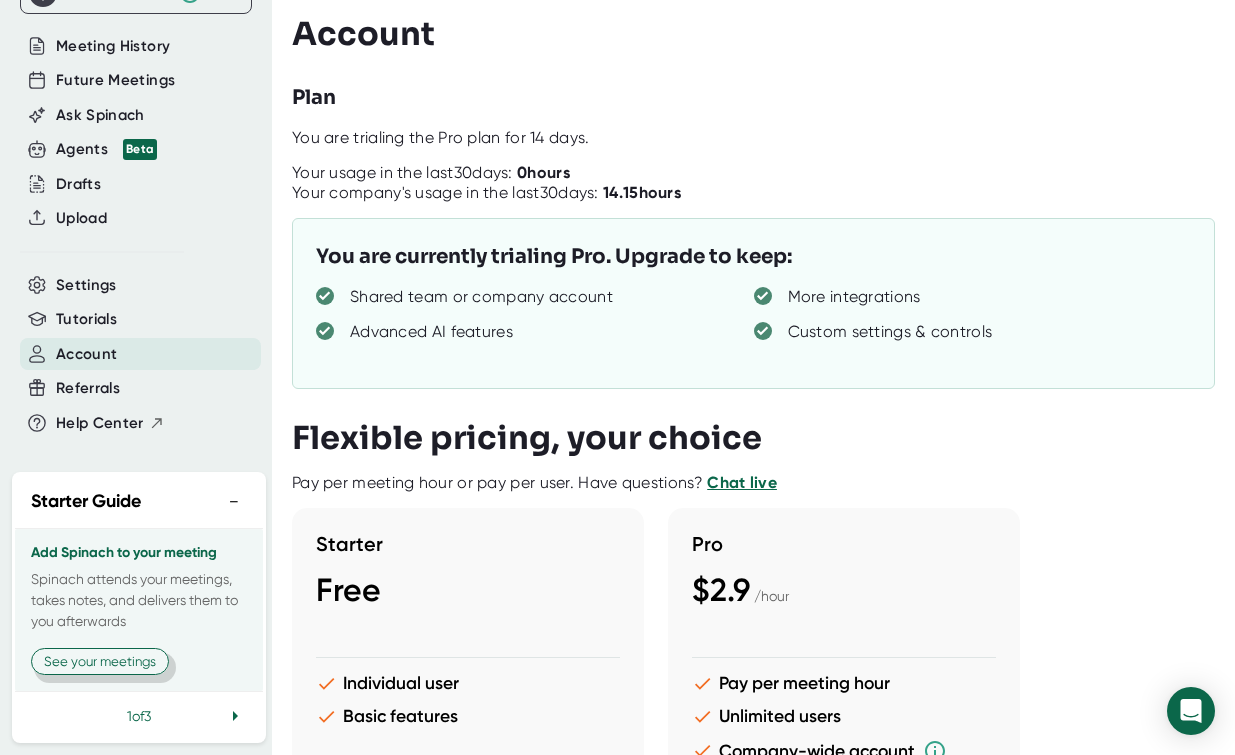 click on "See your meetings" at bounding box center [100, 661] 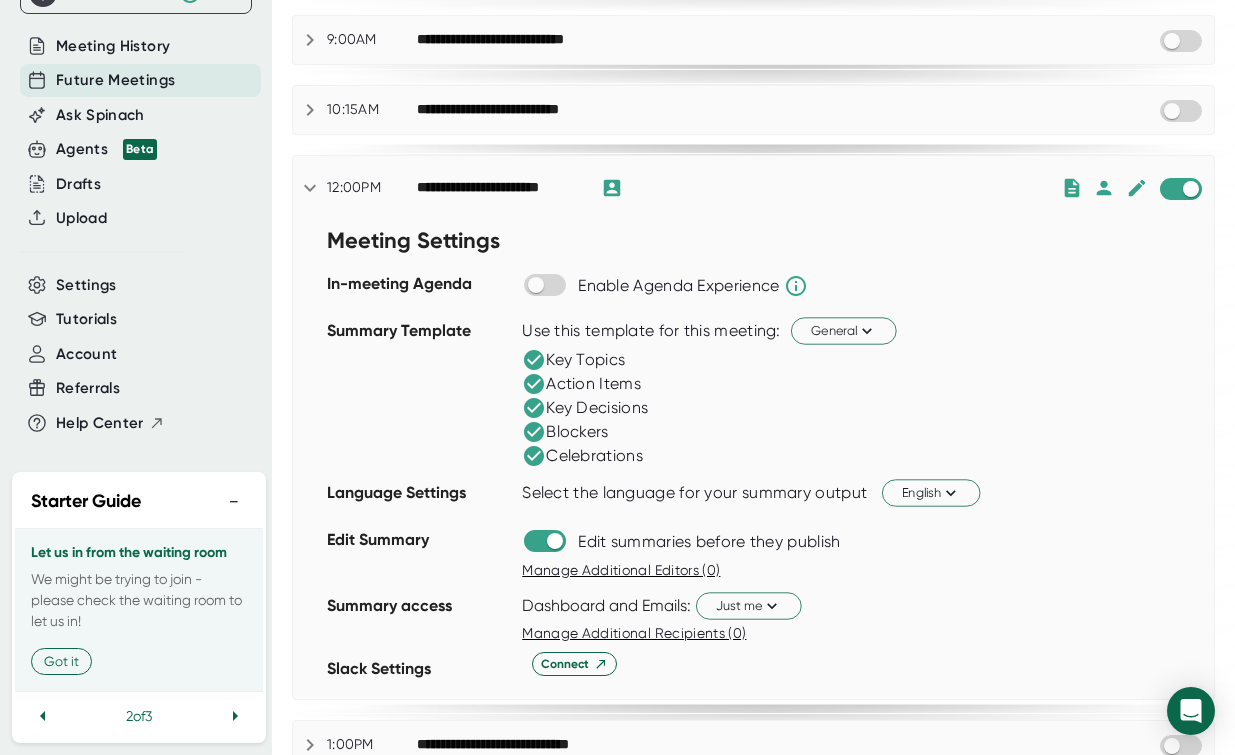 scroll, scrollTop: 1200, scrollLeft: 0, axis: vertical 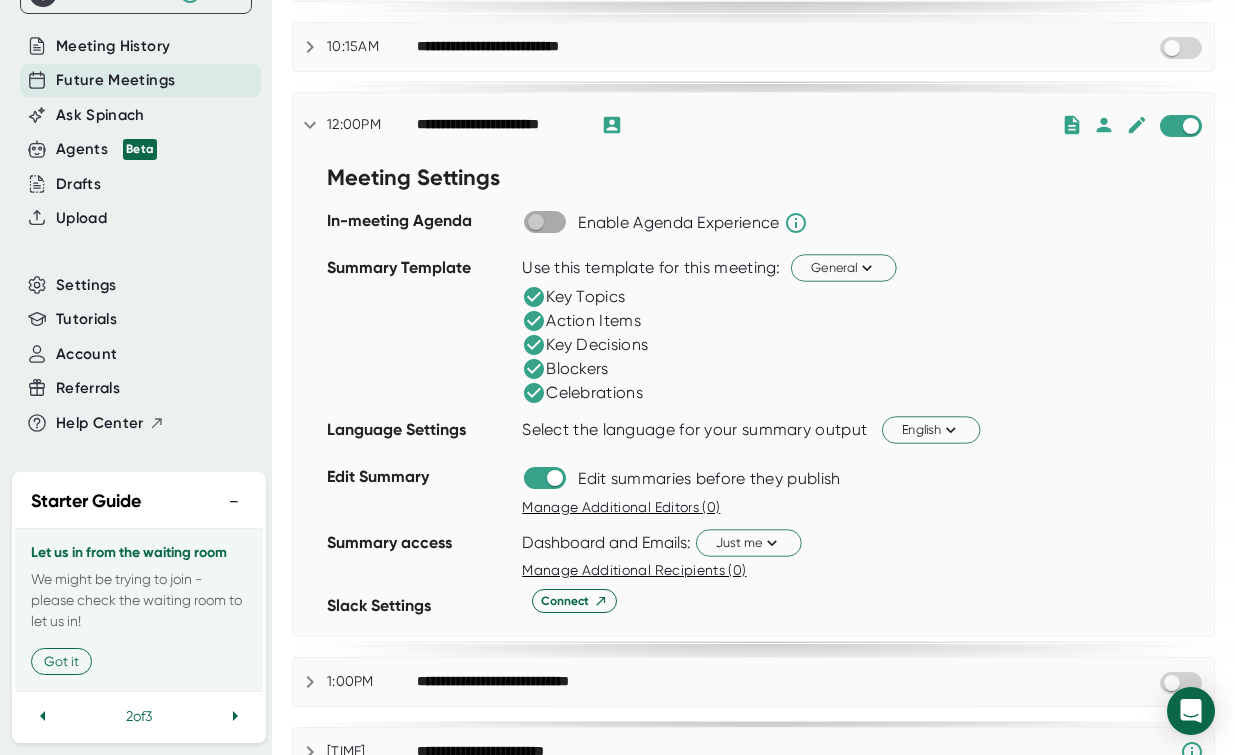 click at bounding box center [535, 222] 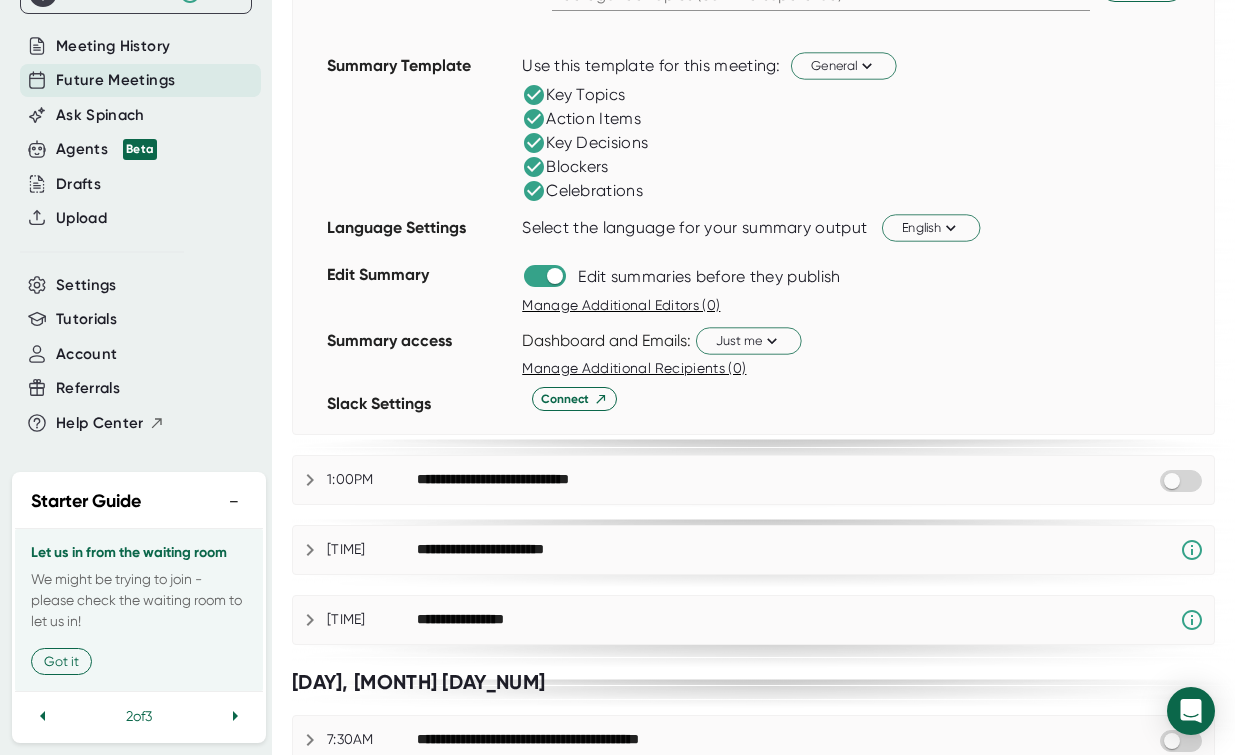 scroll, scrollTop: 1000, scrollLeft: 0, axis: vertical 